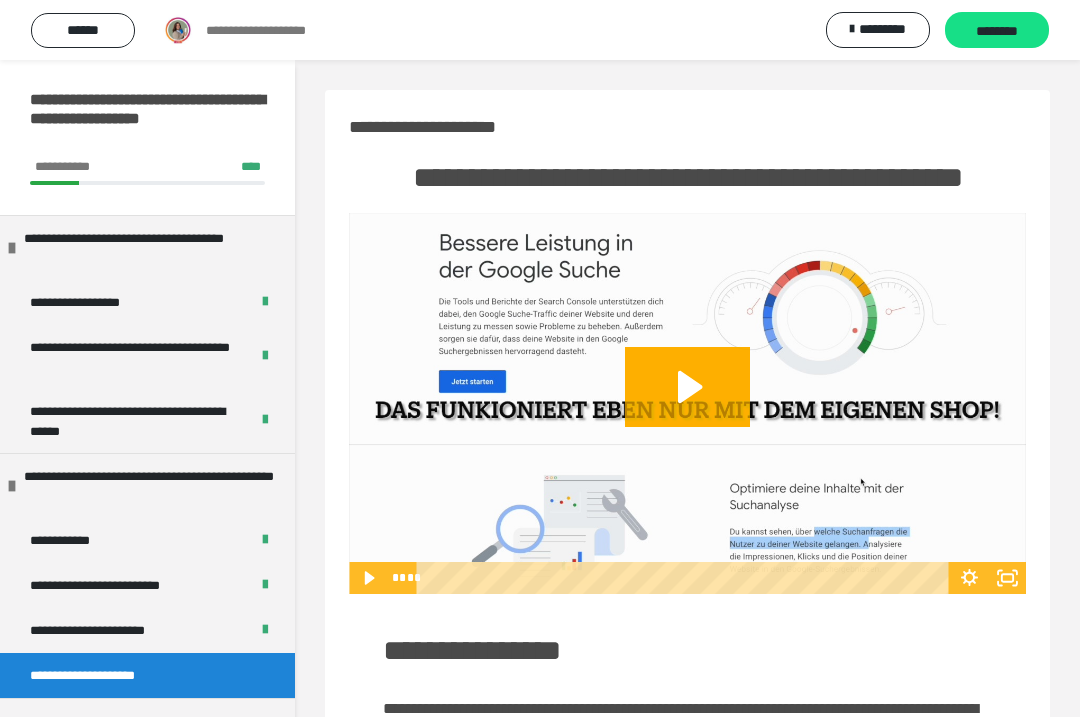 scroll, scrollTop: 0, scrollLeft: 0, axis: both 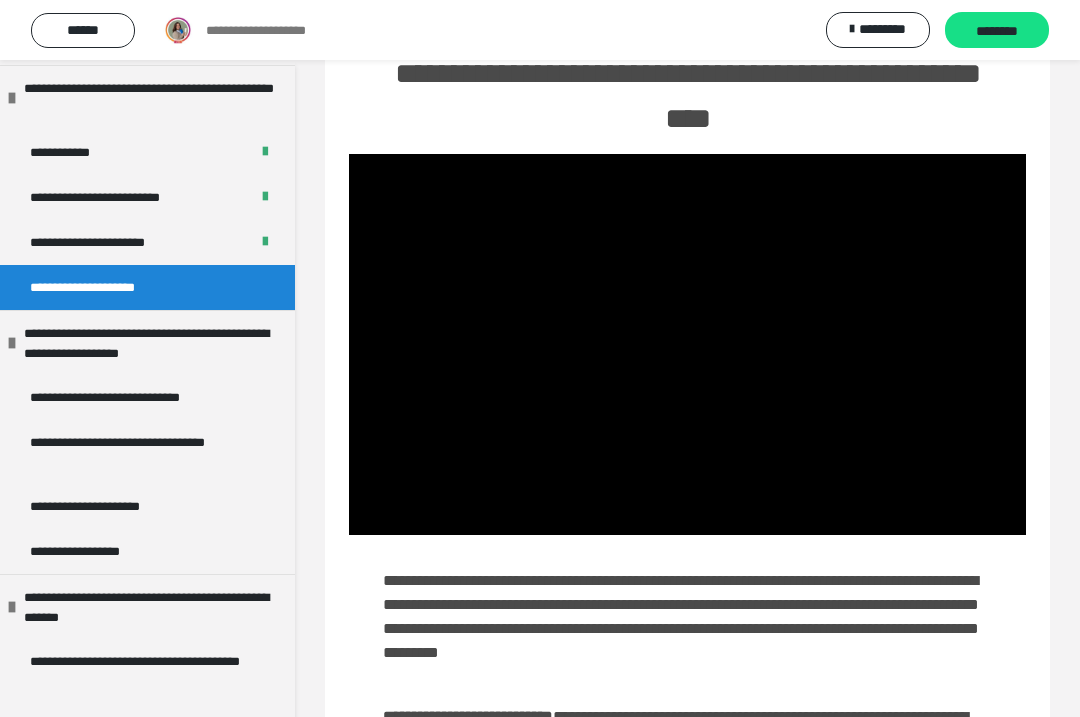click at bounding box center [687, 344] 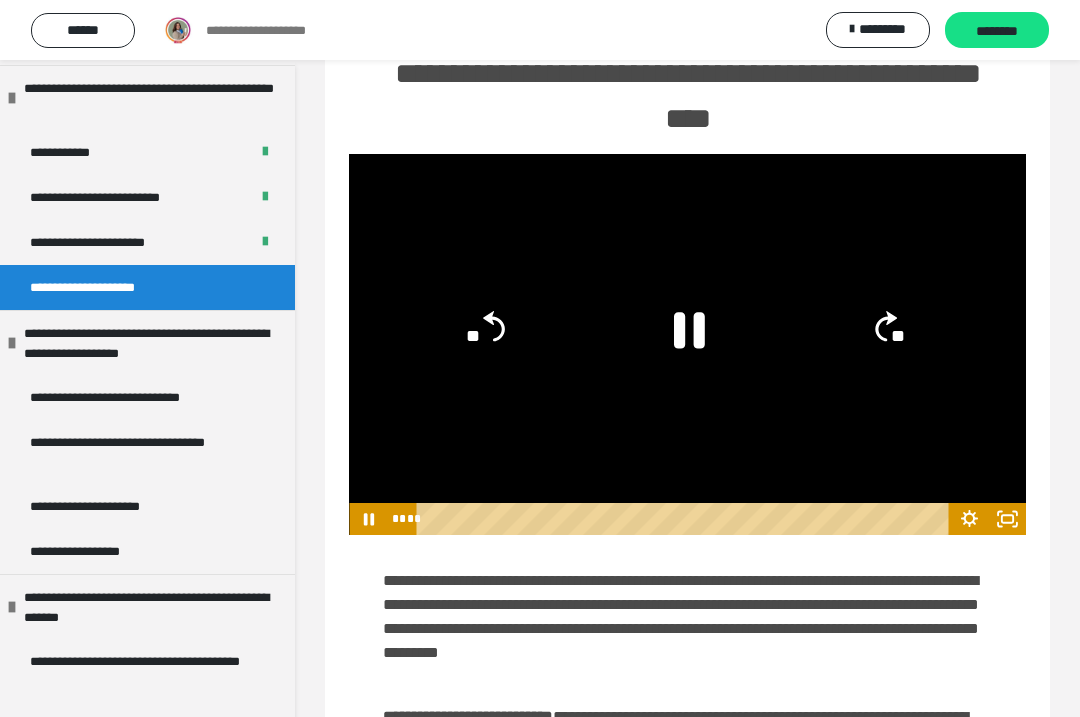 click 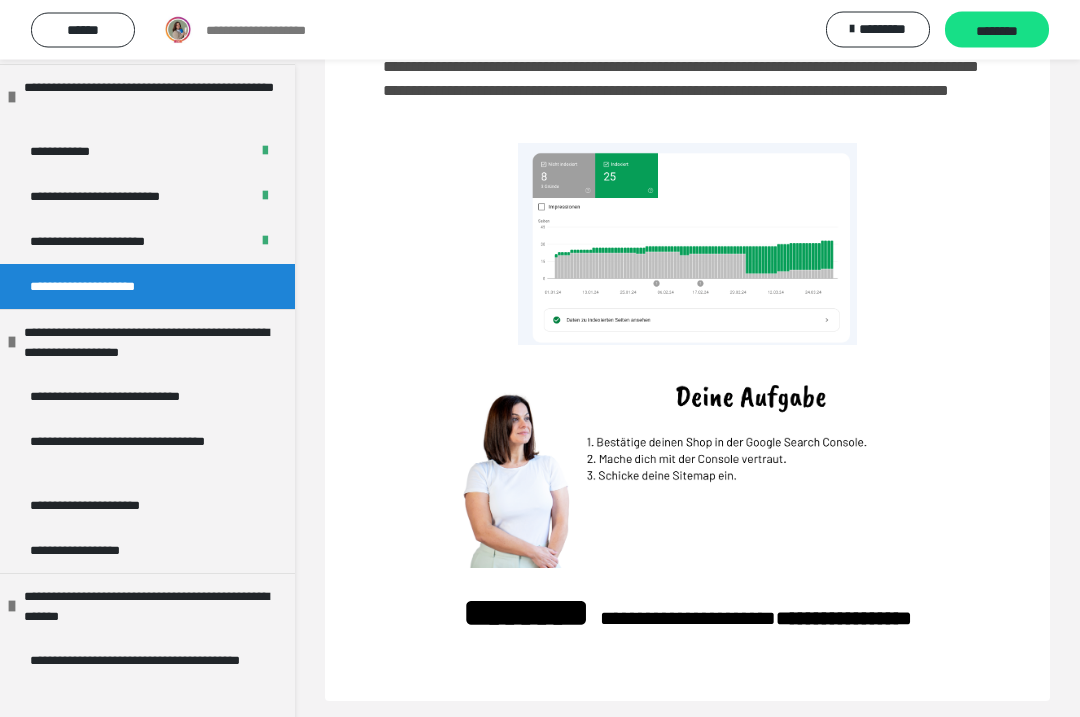 scroll, scrollTop: 3510, scrollLeft: 0, axis: vertical 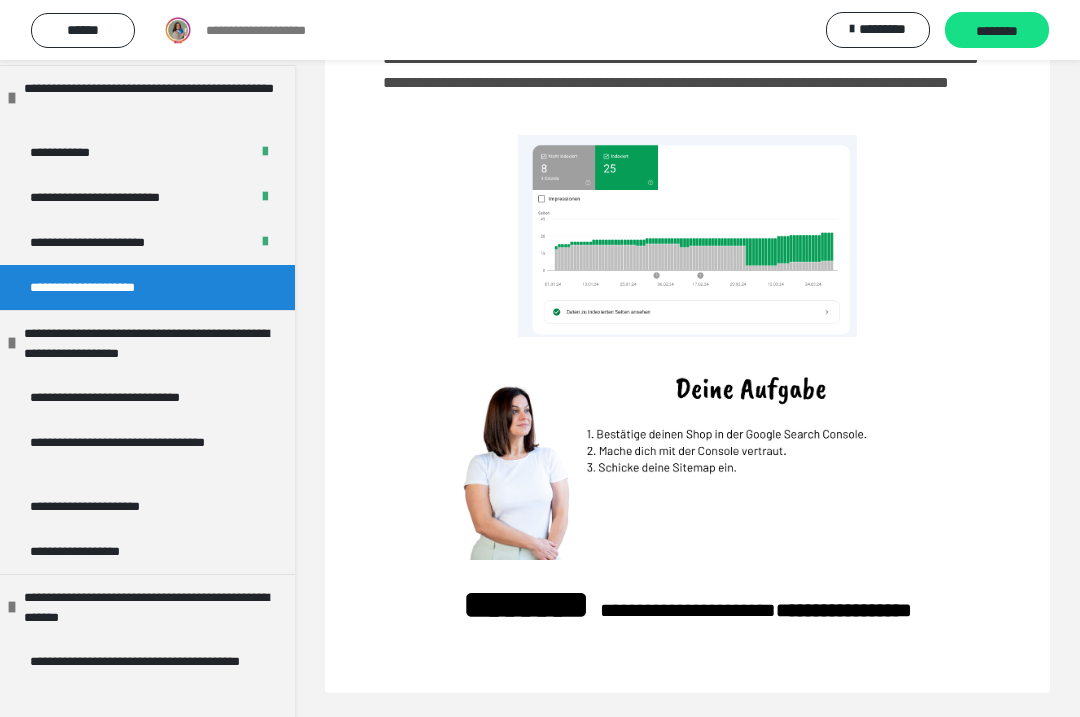 click on "********" at bounding box center [997, 31] 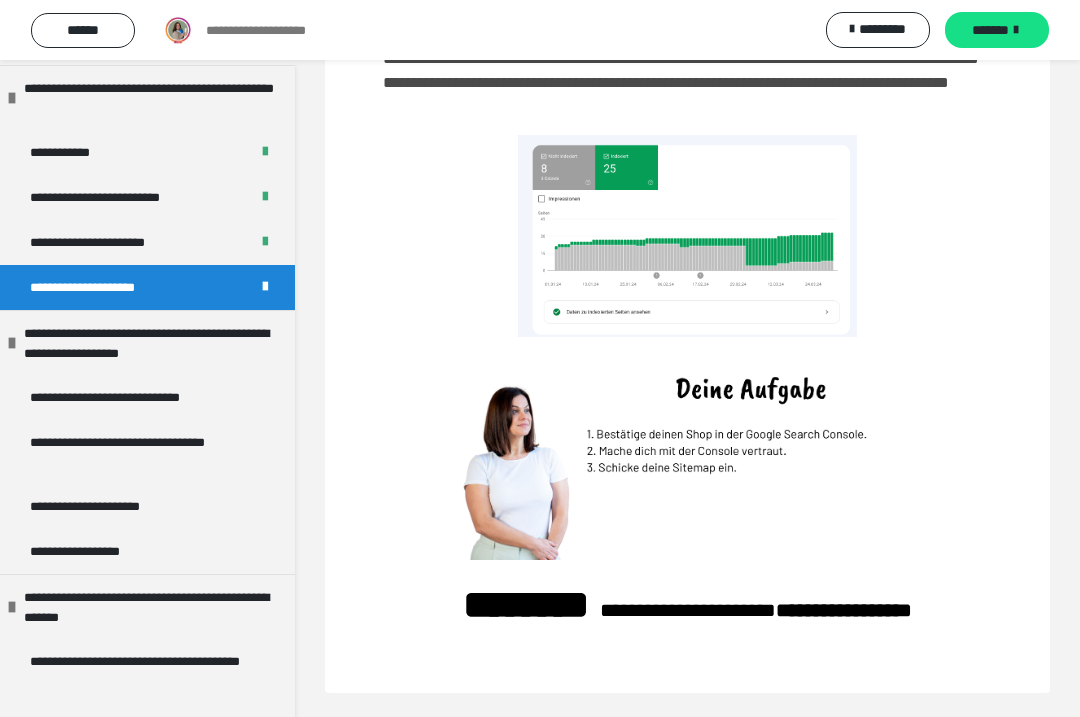 click on "*******" at bounding box center (990, 30) 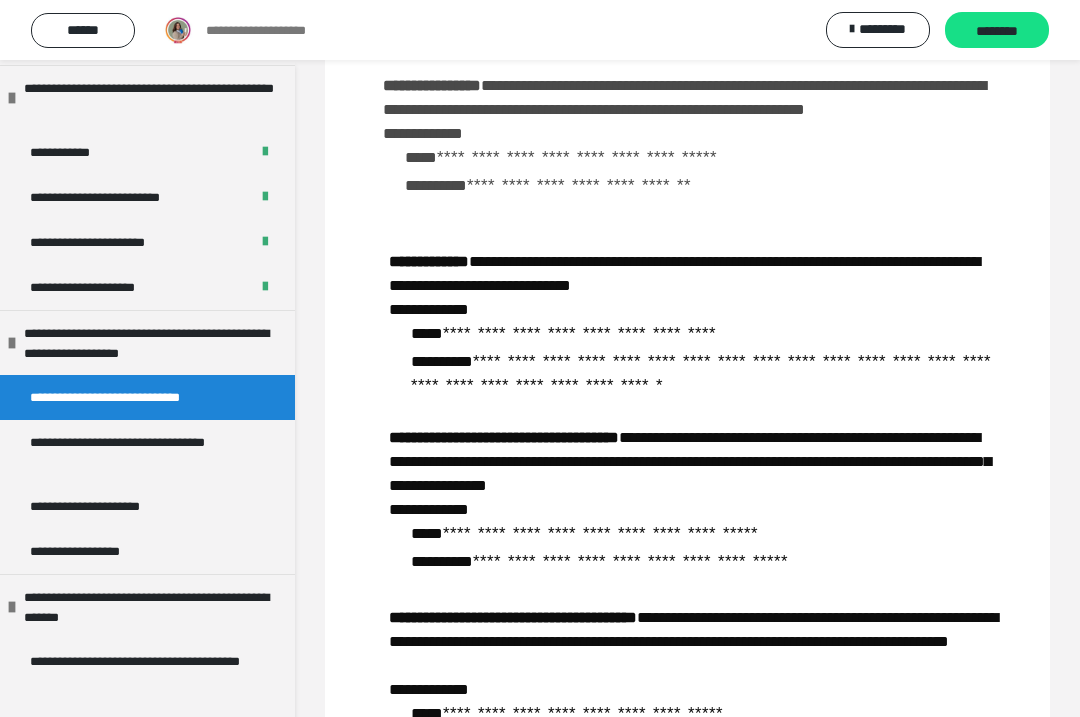 scroll, scrollTop: 0, scrollLeft: 0, axis: both 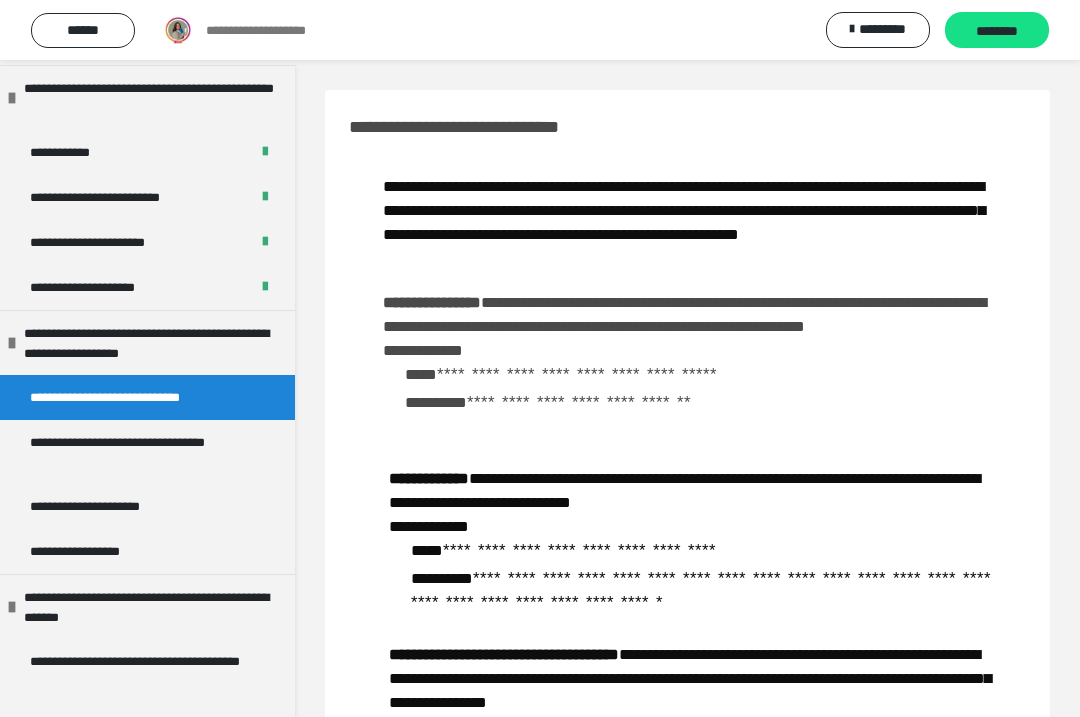 click on "**********" at bounding box center (139, 452) 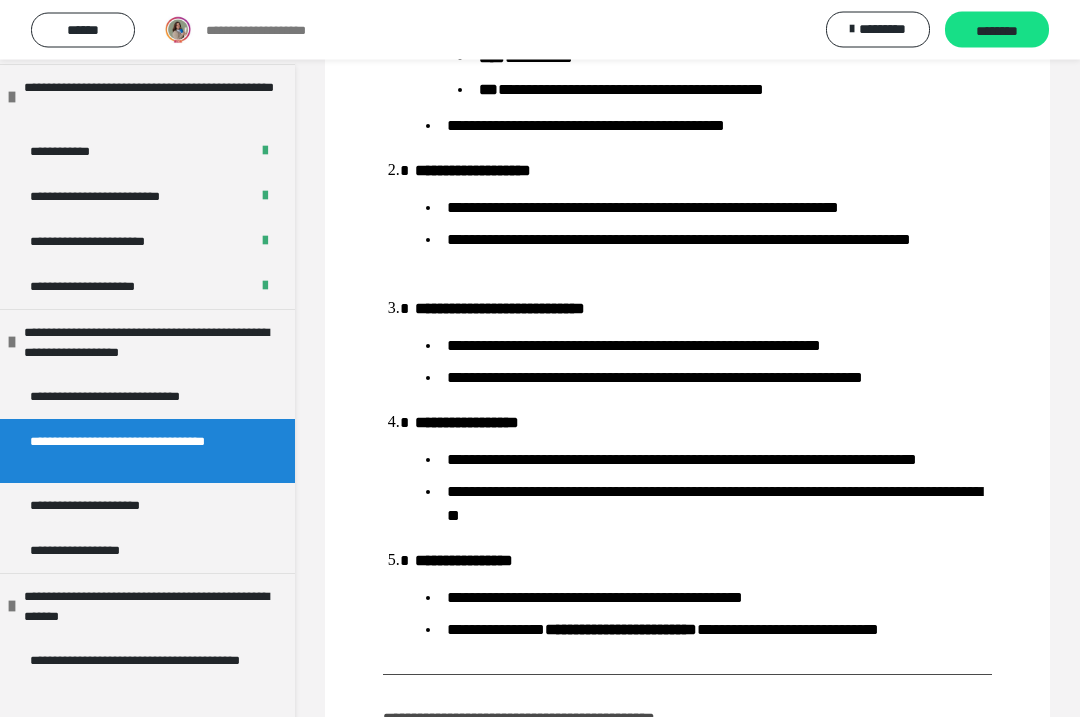 scroll, scrollTop: 1370, scrollLeft: 0, axis: vertical 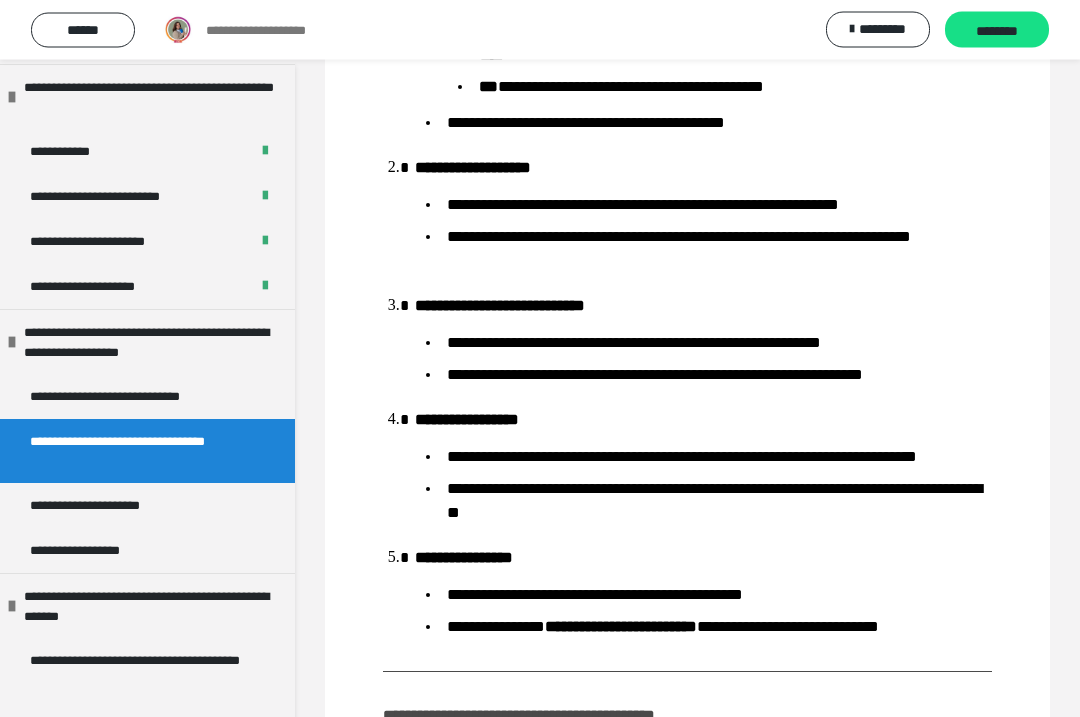 click on "**********" at bounding box center [110, 506] 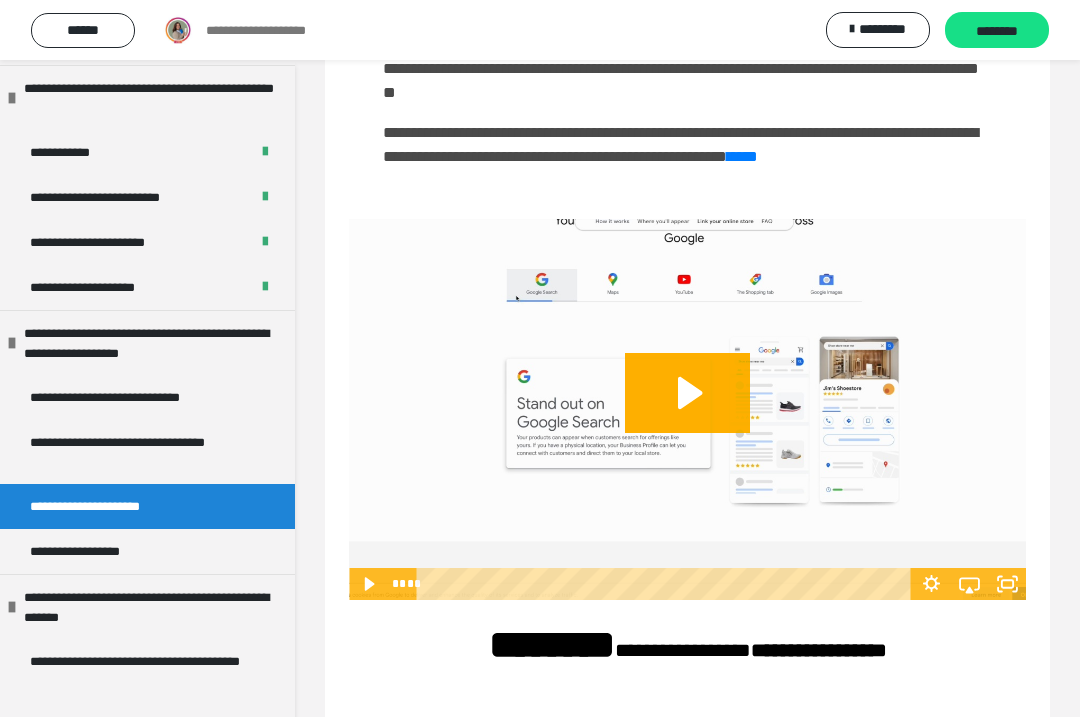 scroll, scrollTop: 301, scrollLeft: 0, axis: vertical 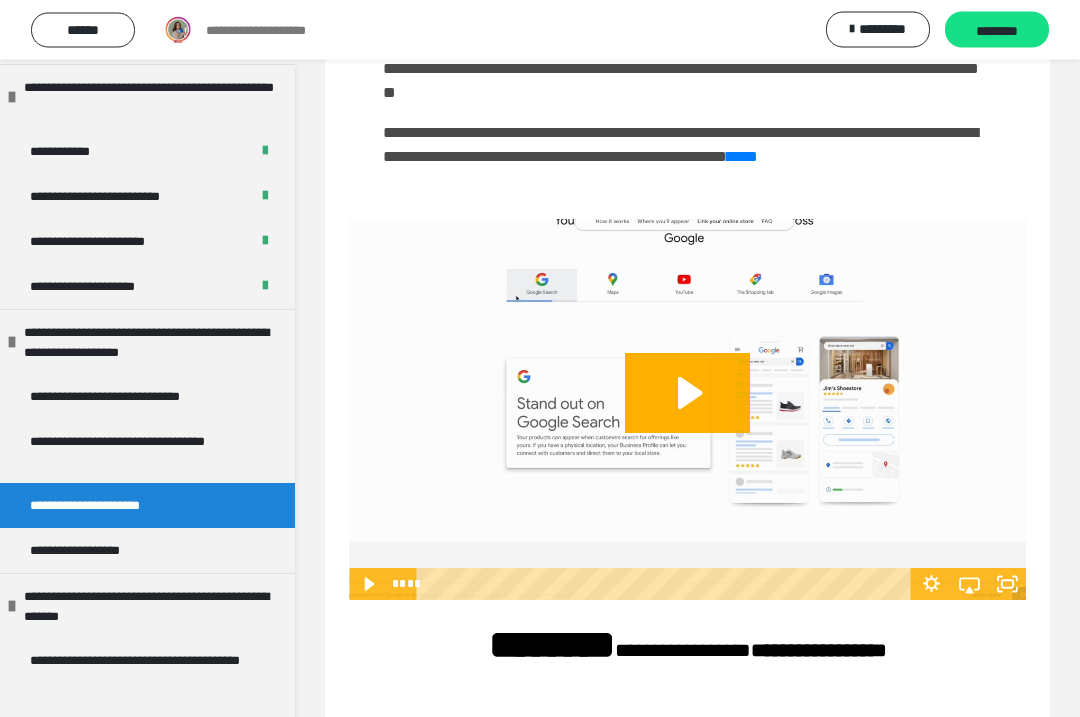 click on "**********" at bounding box center [132, 397] 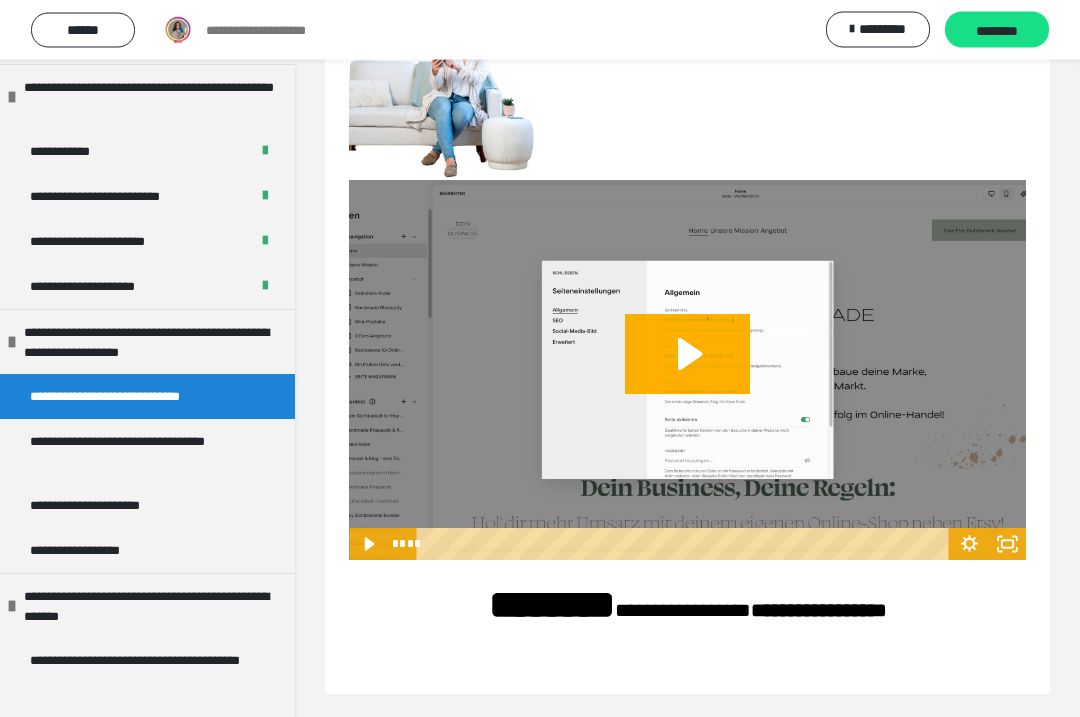 scroll, scrollTop: 1432, scrollLeft: 0, axis: vertical 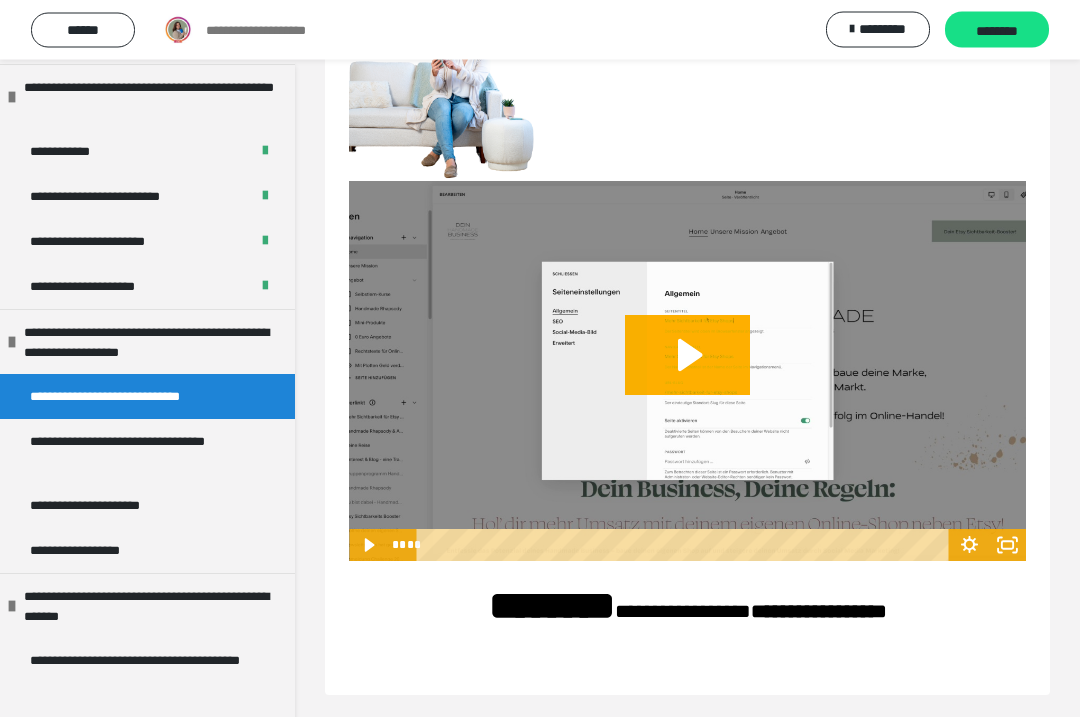 click 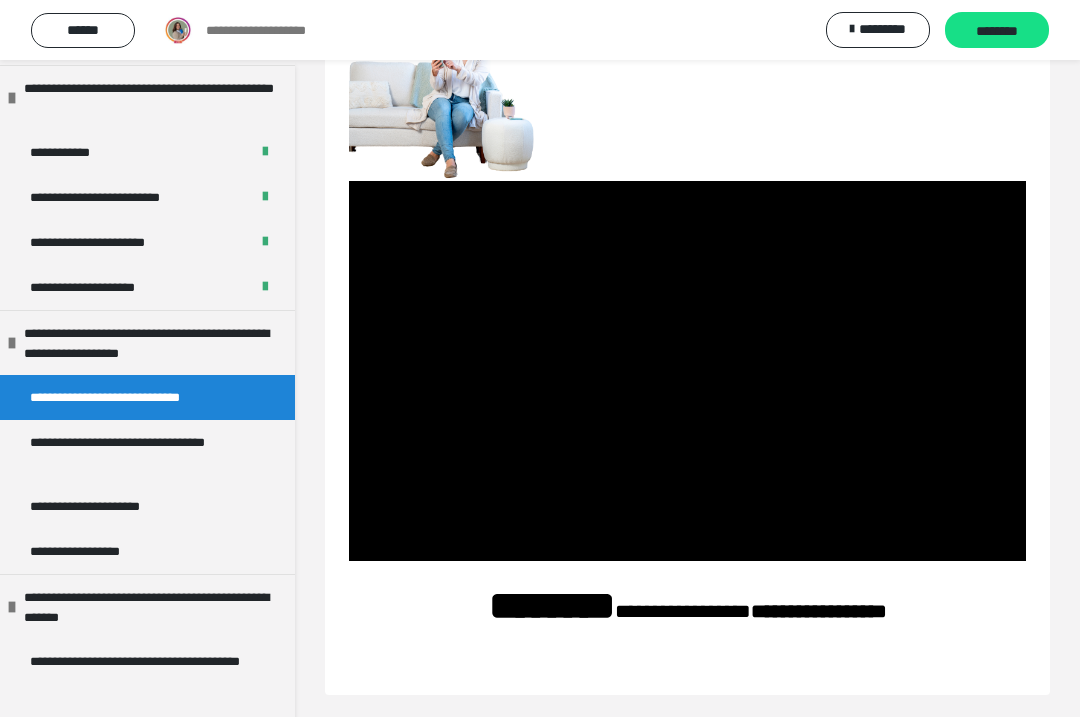 click on "**********" at bounding box center (687, 606) 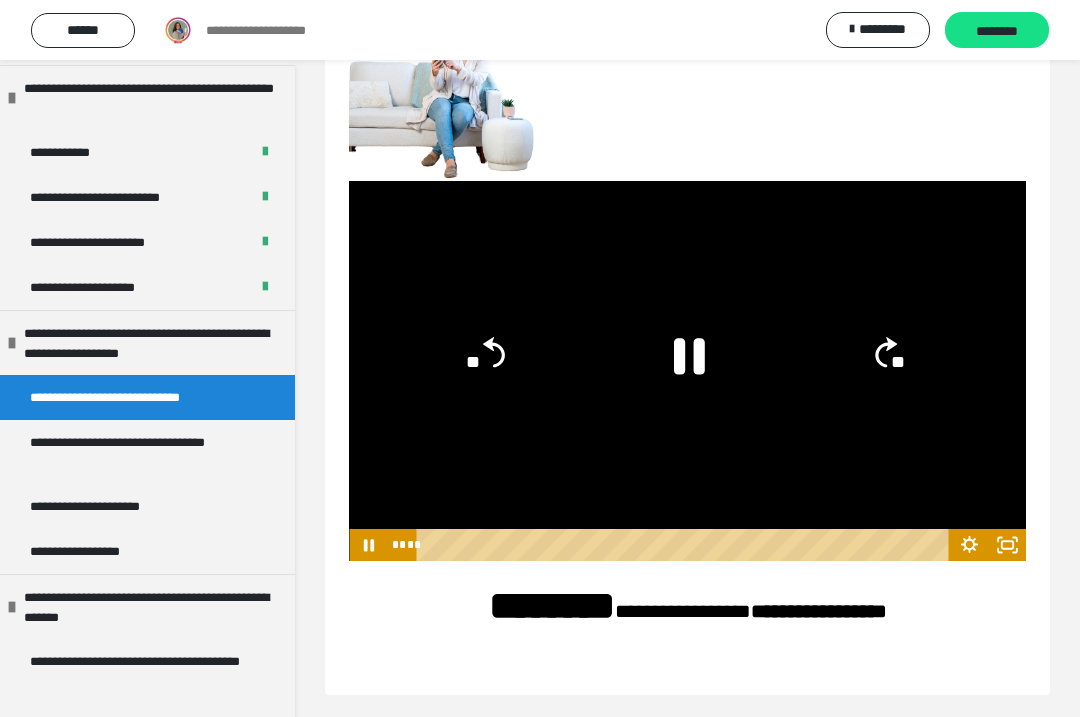 click 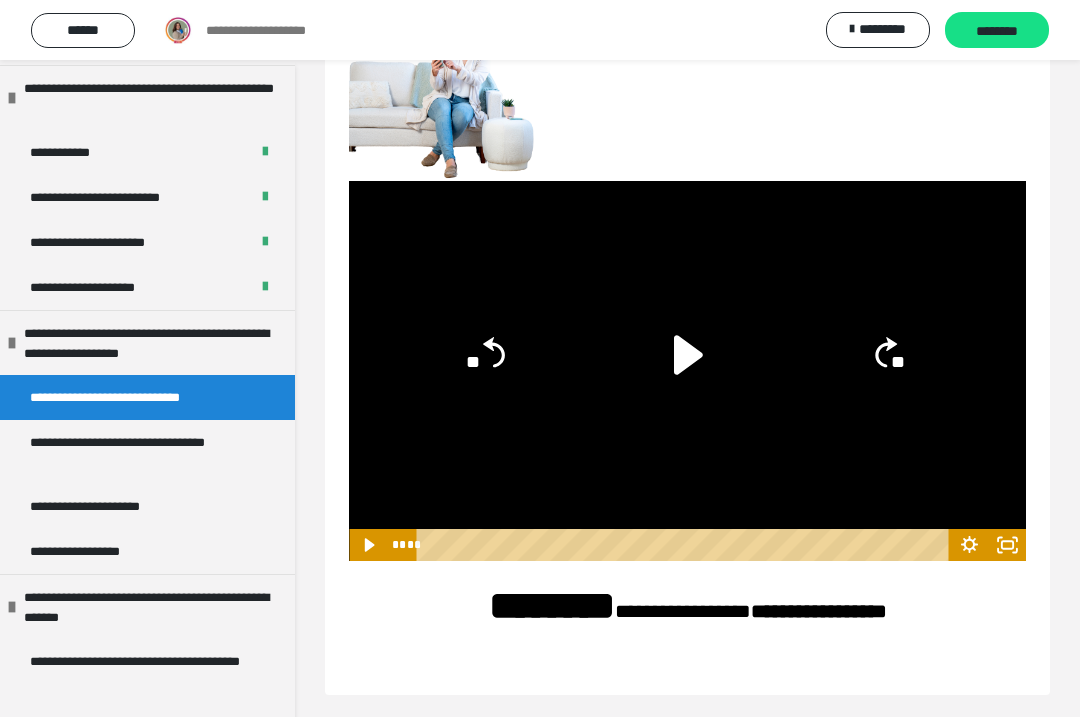 click 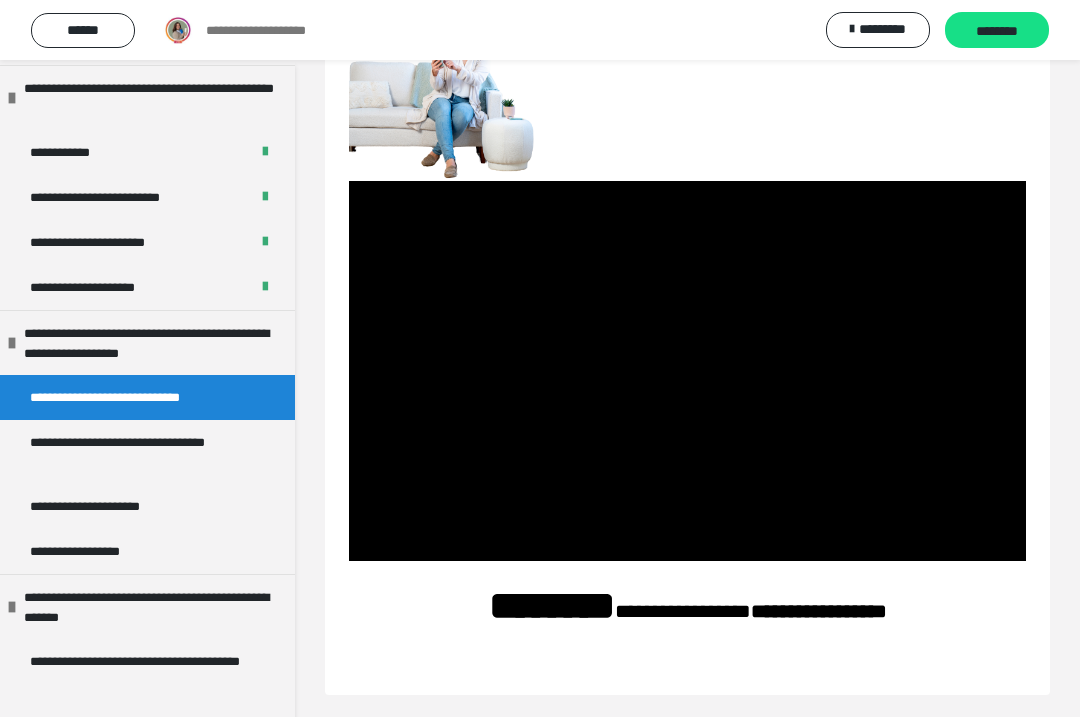 scroll, scrollTop: 1434, scrollLeft: 0, axis: vertical 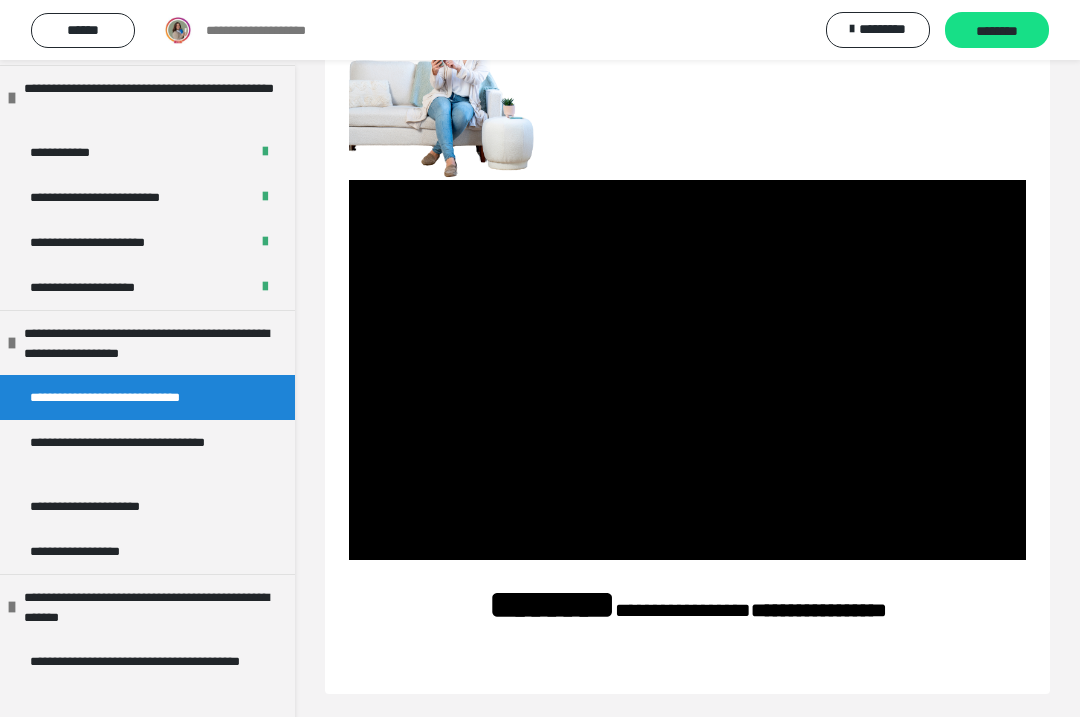 click on "**********" at bounding box center [687, 615] 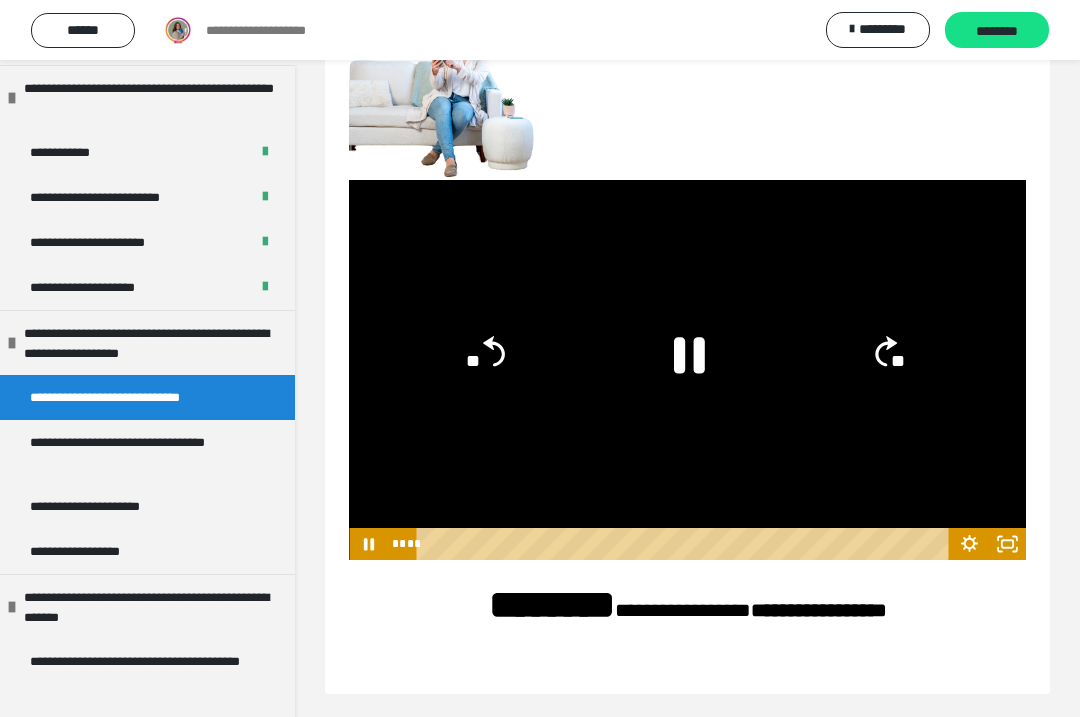 click 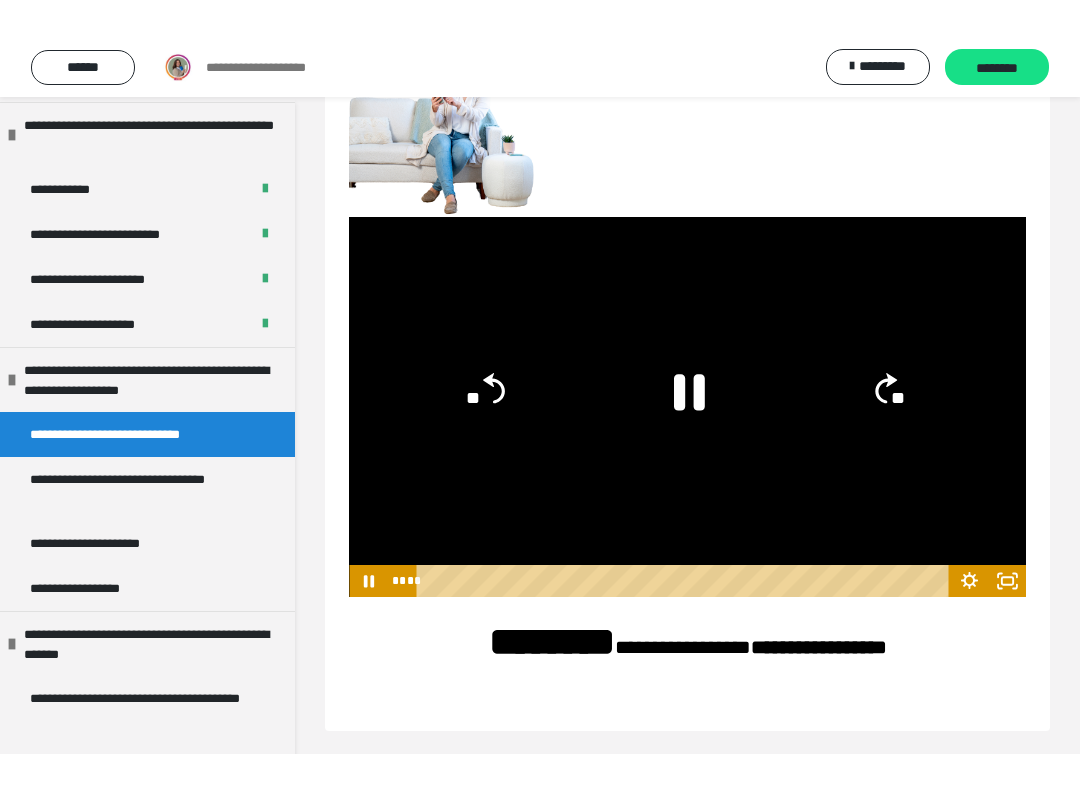 scroll, scrollTop: 20, scrollLeft: 0, axis: vertical 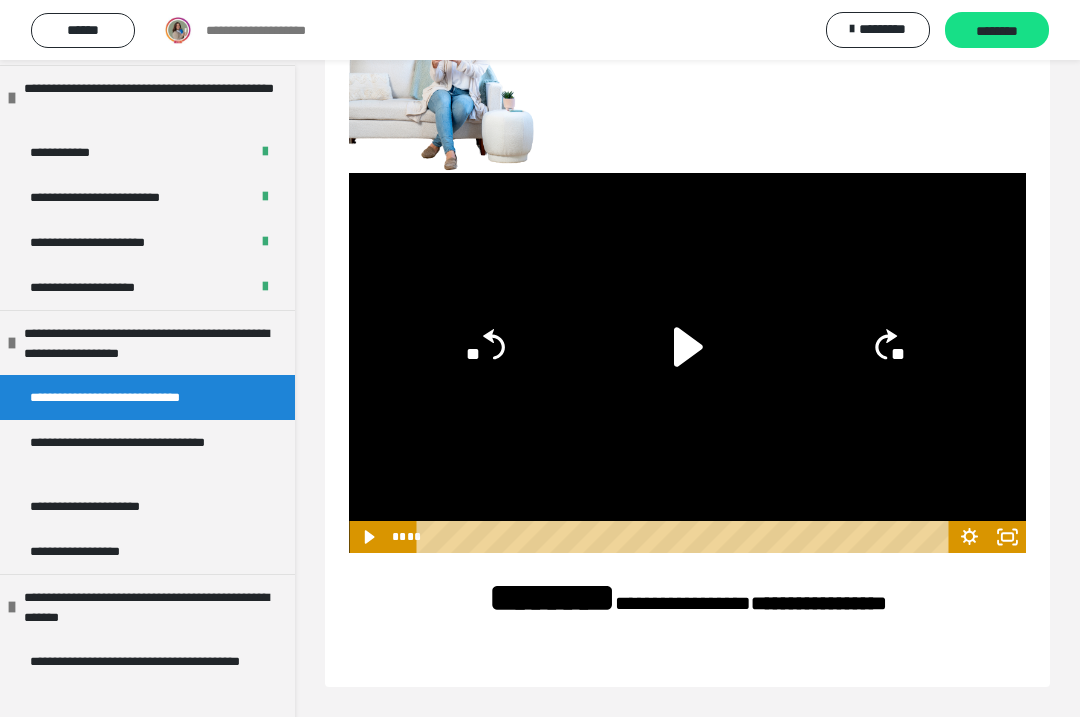 click on "**********" at bounding box center [139, 452] 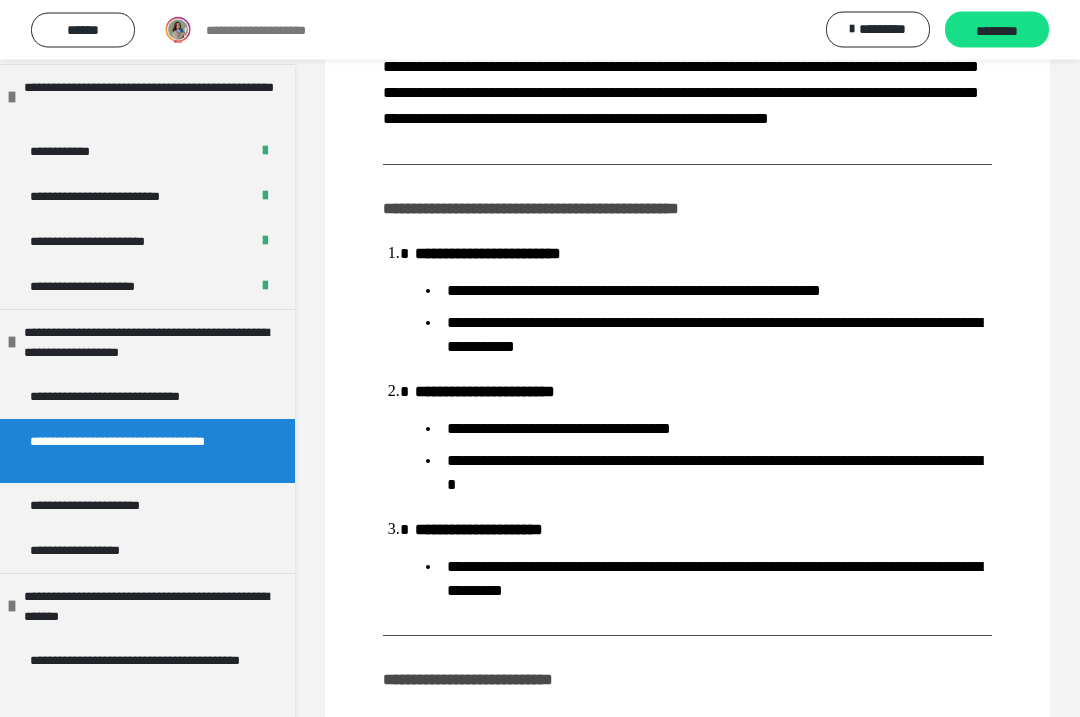 scroll, scrollTop: 0, scrollLeft: 0, axis: both 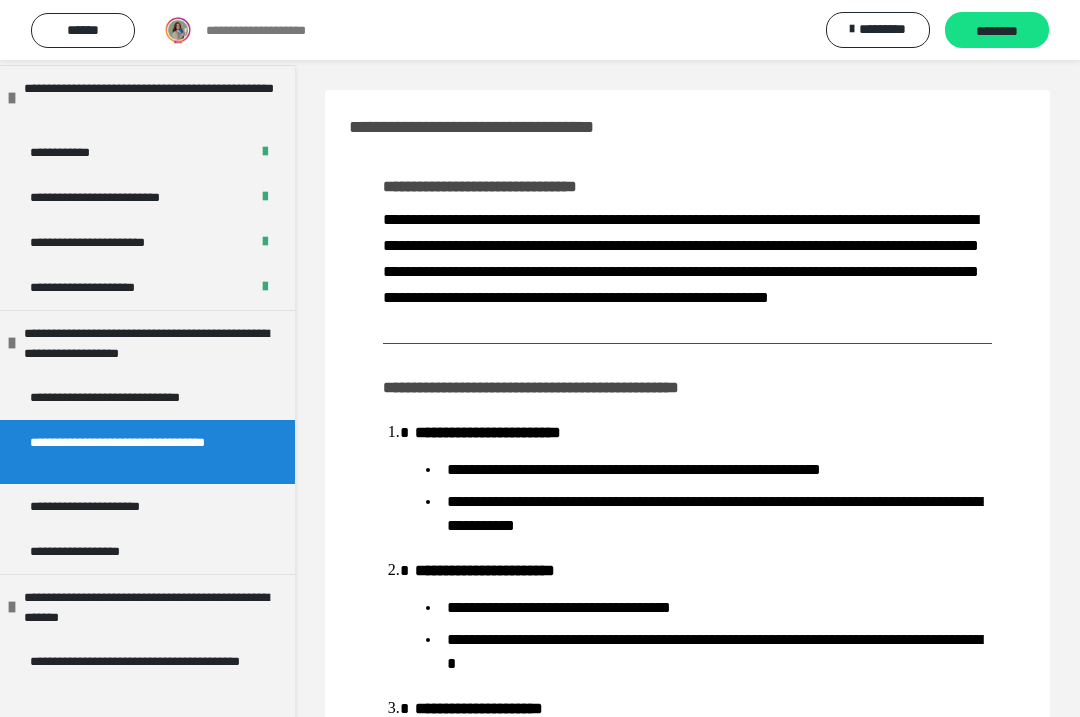 click on "**********" at bounding box center [147, 397] 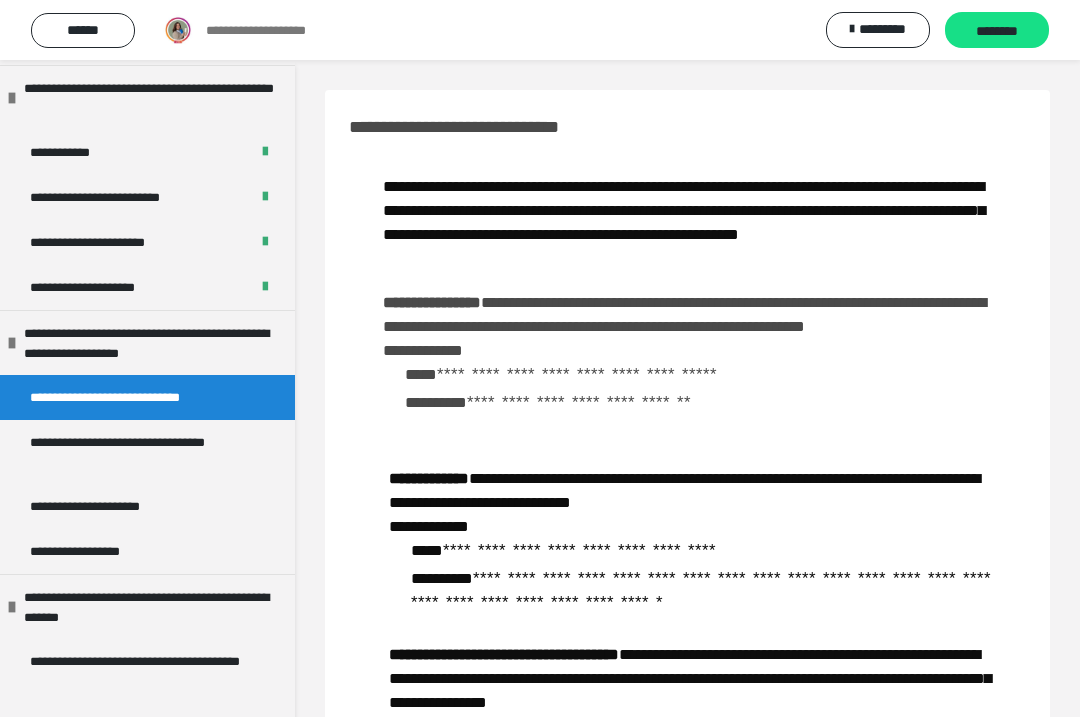 click on "********" at bounding box center [997, 30] 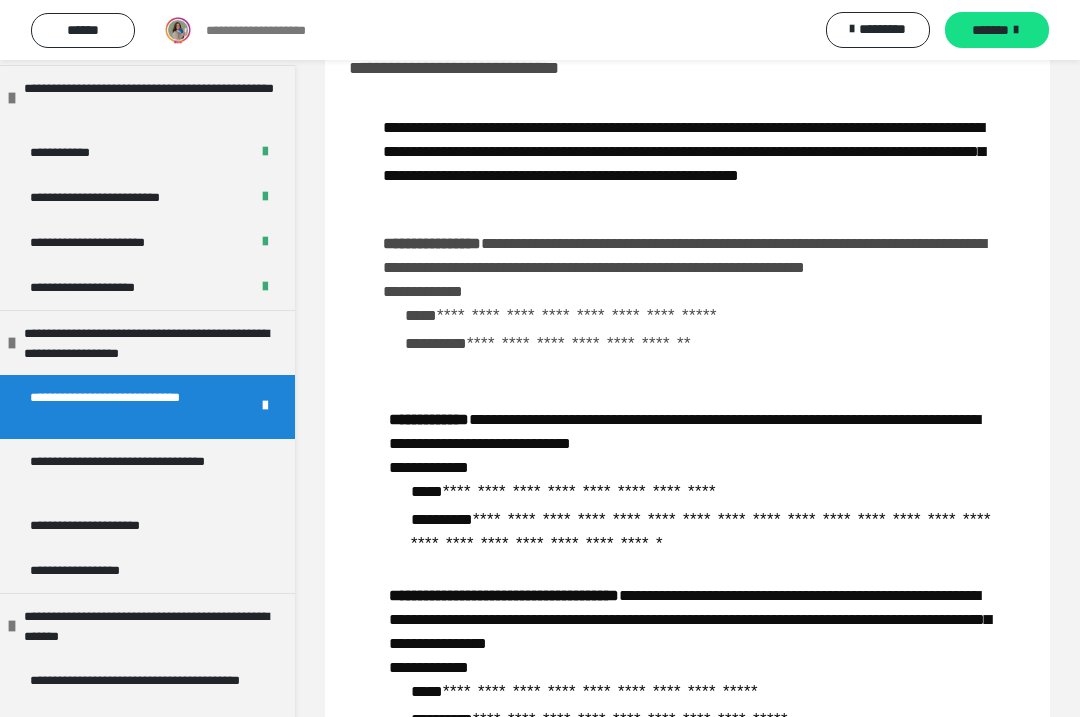 scroll, scrollTop: 65, scrollLeft: 0, axis: vertical 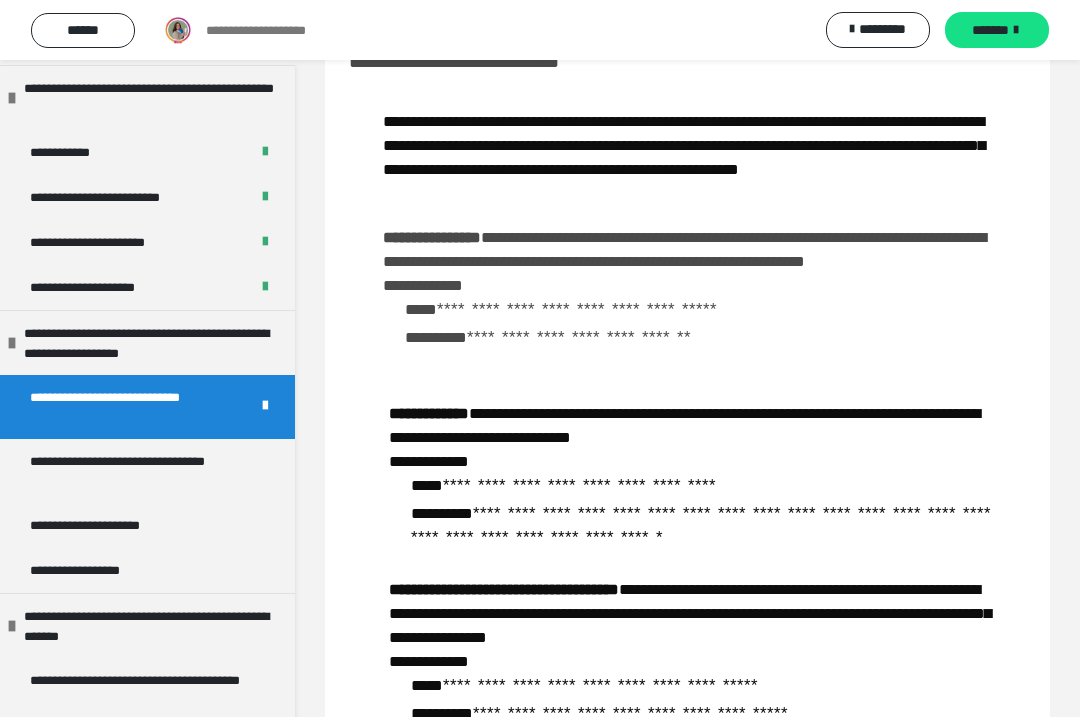click on "*******" at bounding box center (997, 30) 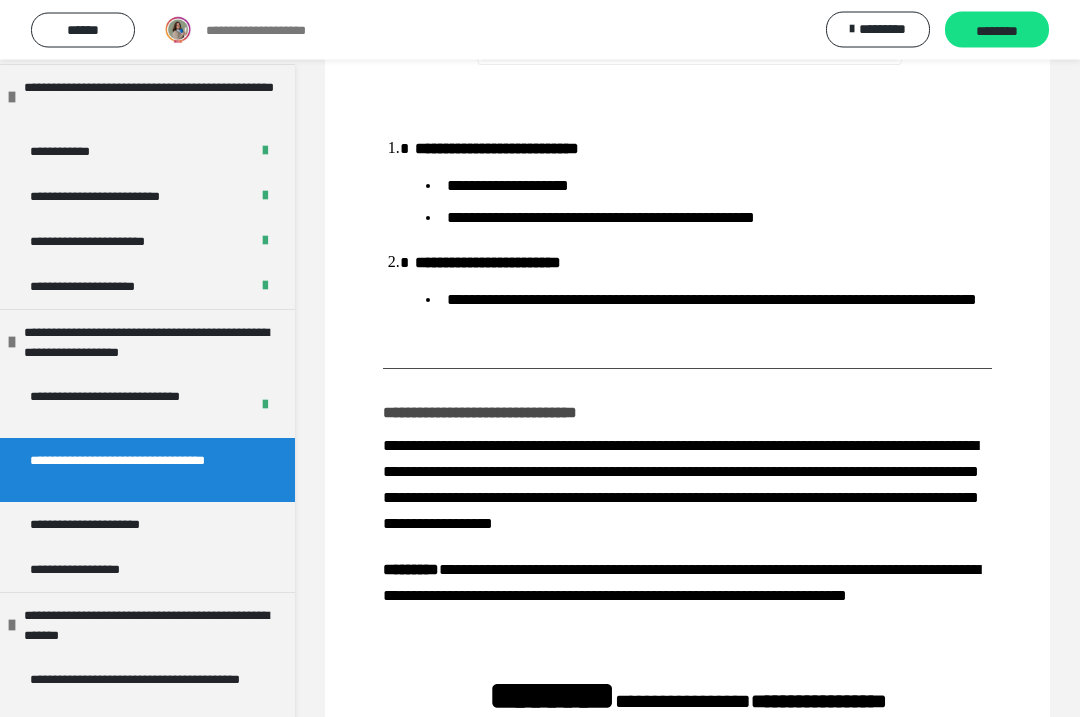 scroll, scrollTop: 2620, scrollLeft: 0, axis: vertical 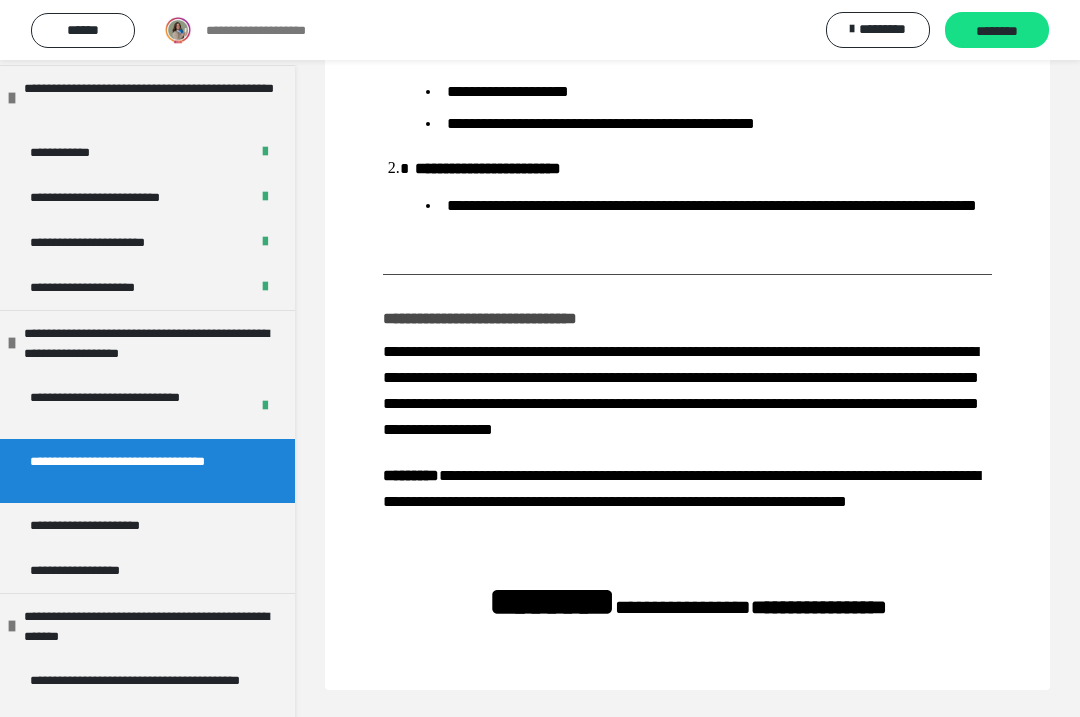 click on "********" at bounding box center (997, 31) 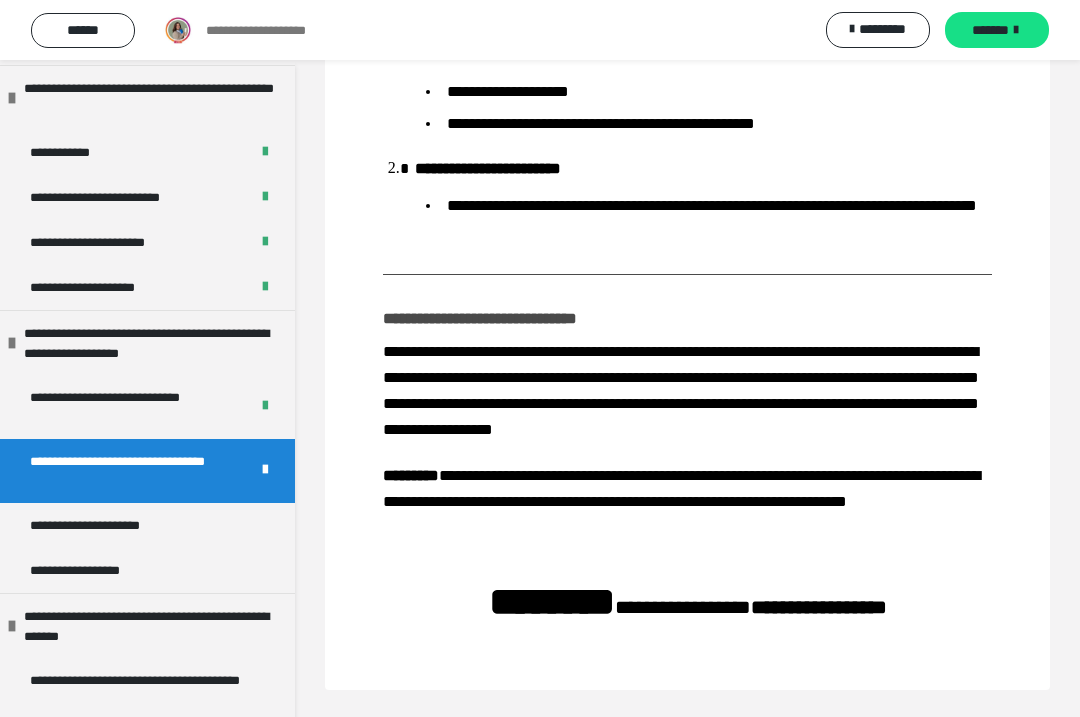 click on "*******" at bounding box center (997, 30) 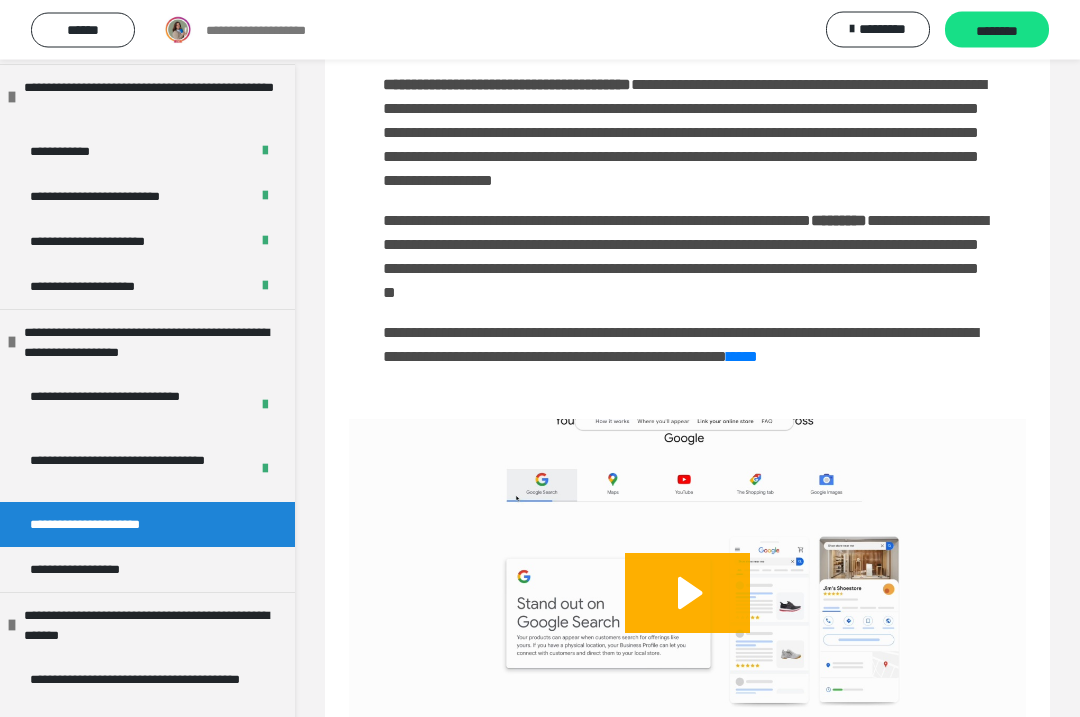 scroll, scrollTop: 134, scrollLeft: 0, axis: vertical 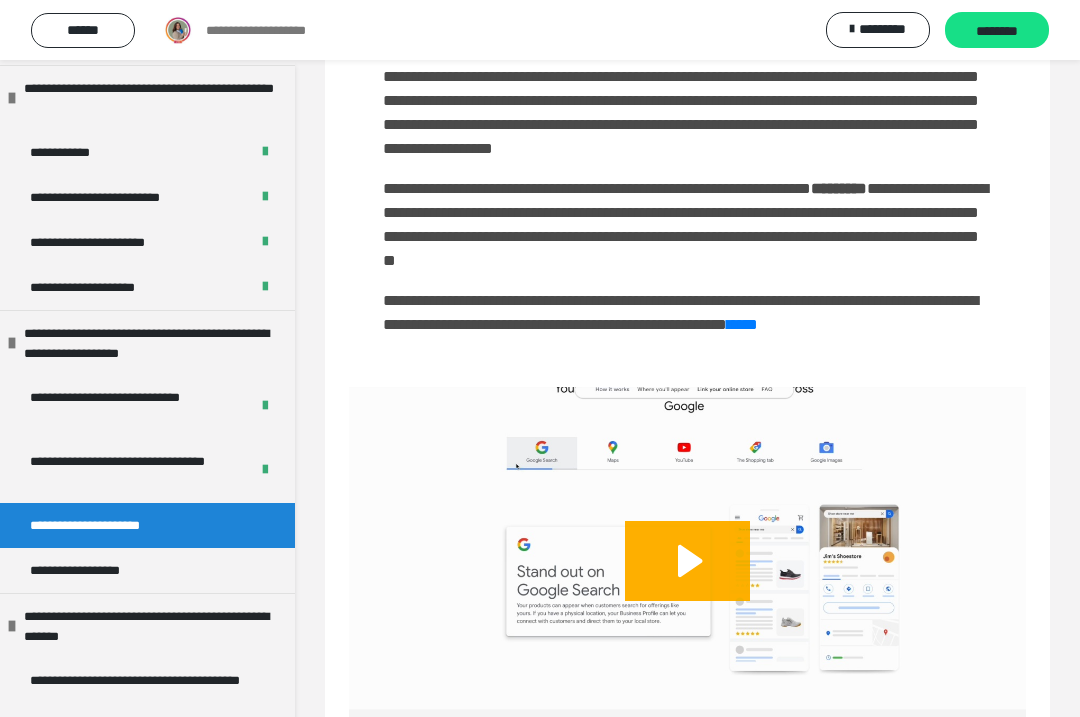 click 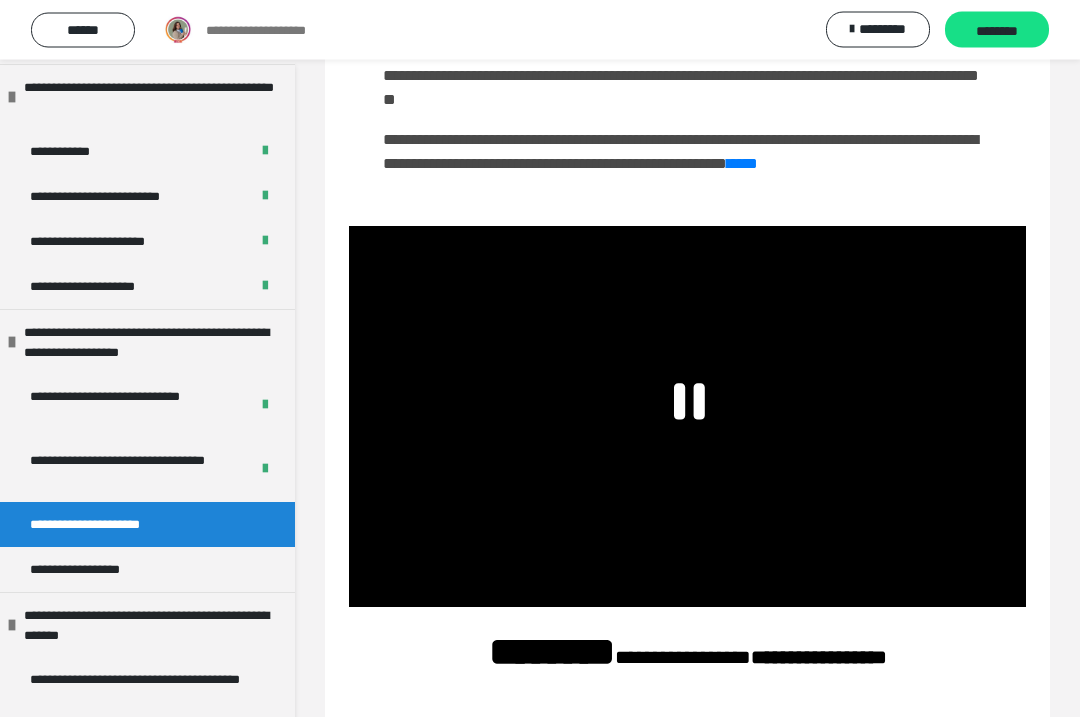 scroll, scrollTop: 318, scrollLeft: 0, axis: vertical 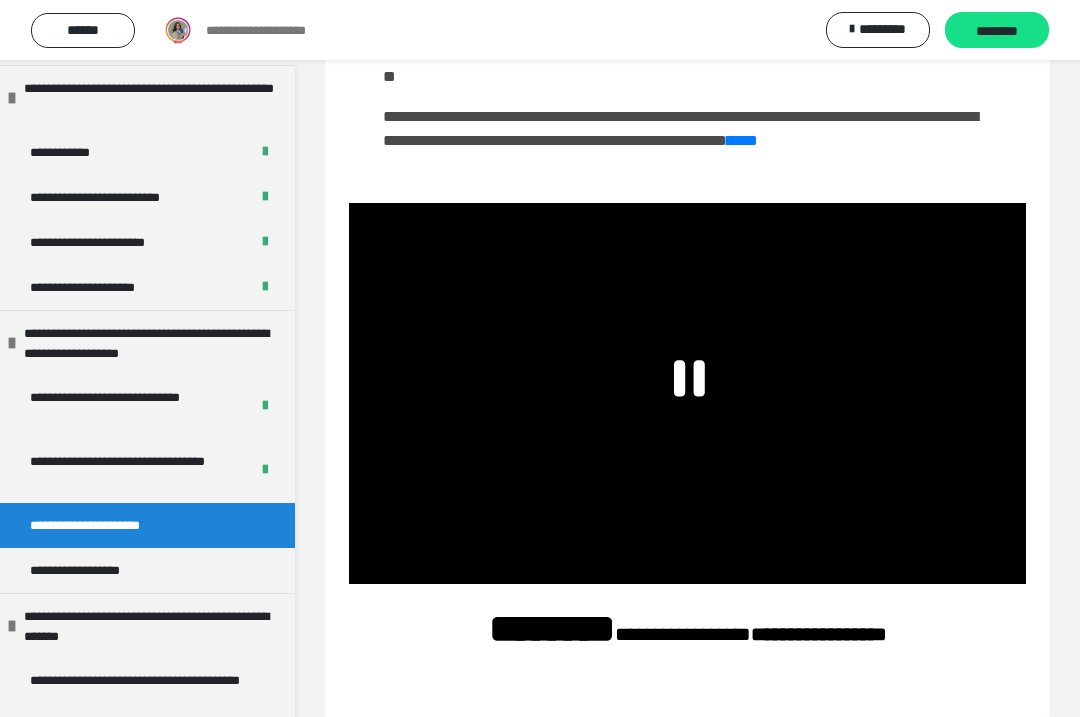 click at bounding box center (687, 393) 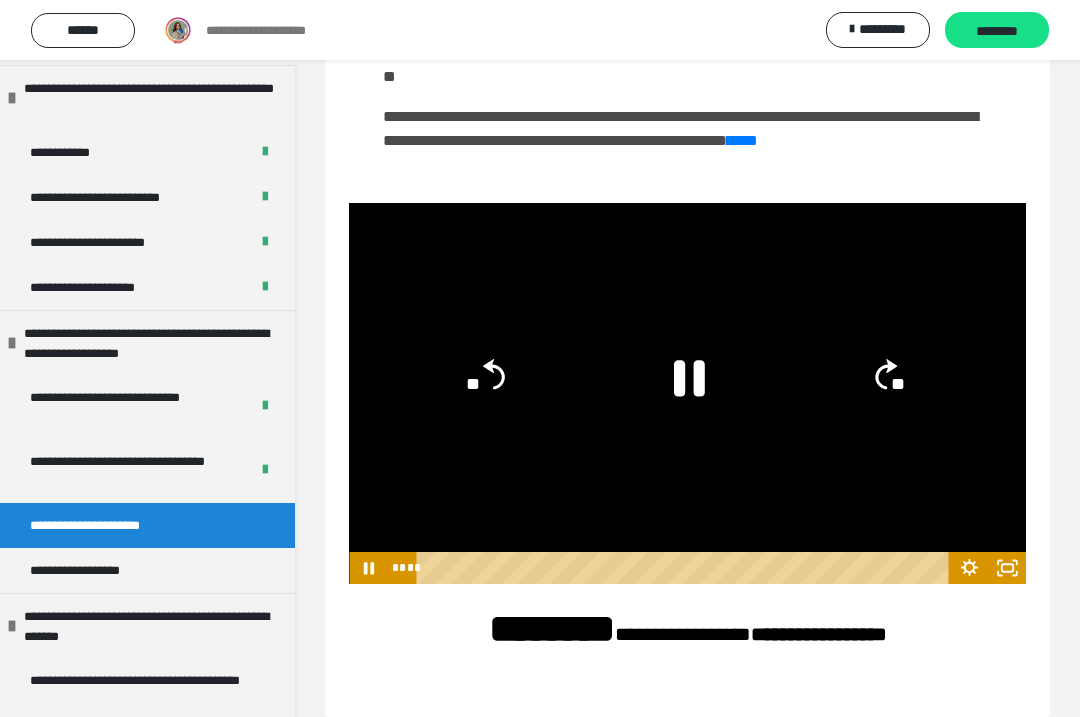 click at bounding box center (687, 393) 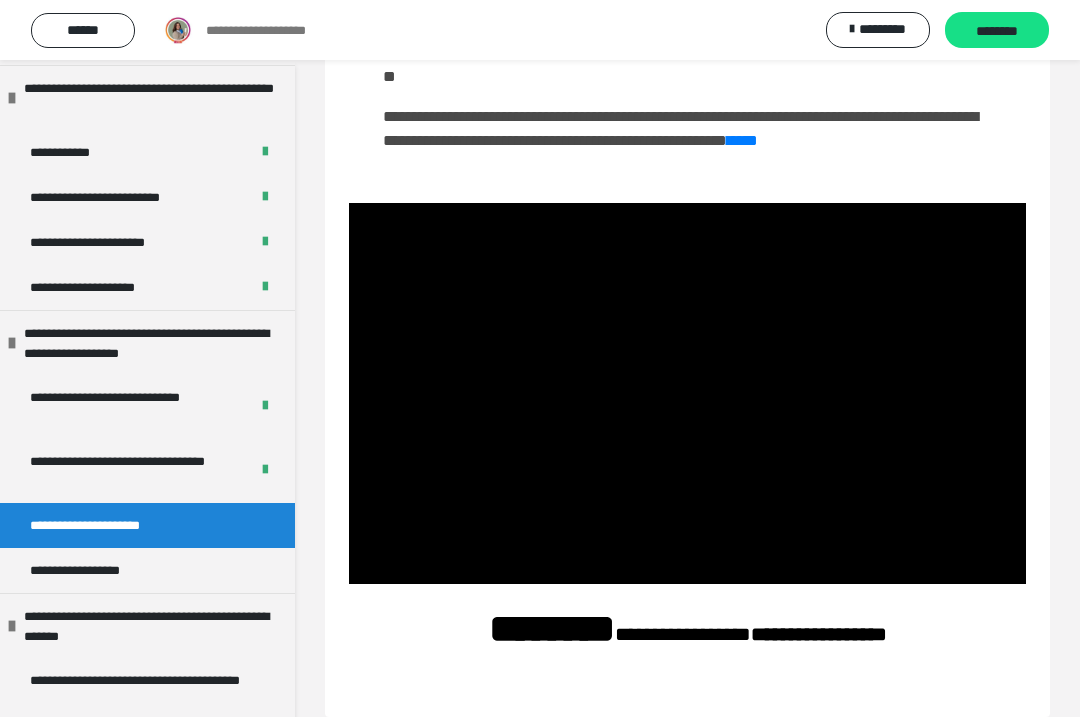 click at bounding box center (687, 393) 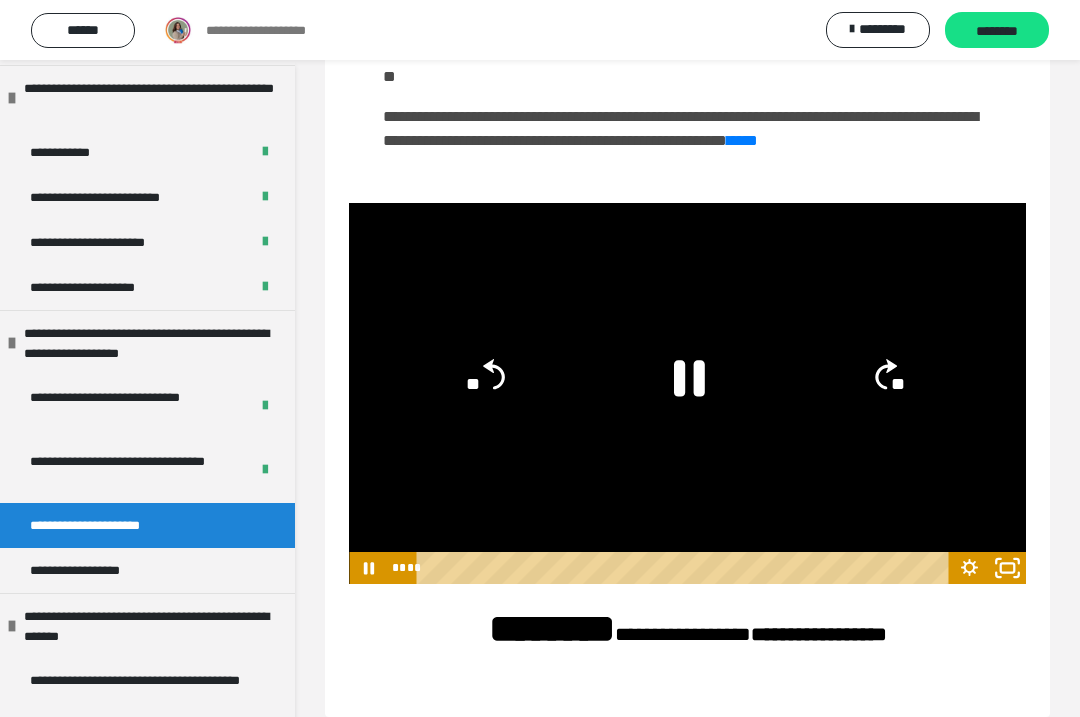 click 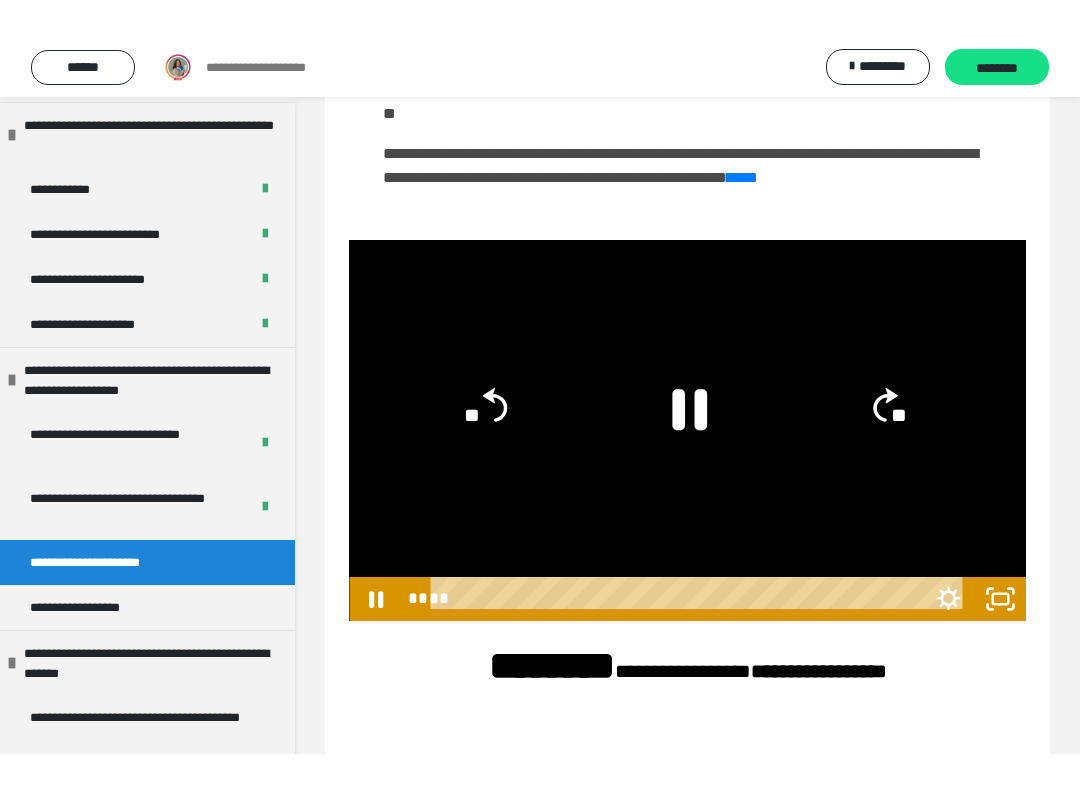 scroll, scrollTop: 20, scrollLeft: 0, axis: vertical 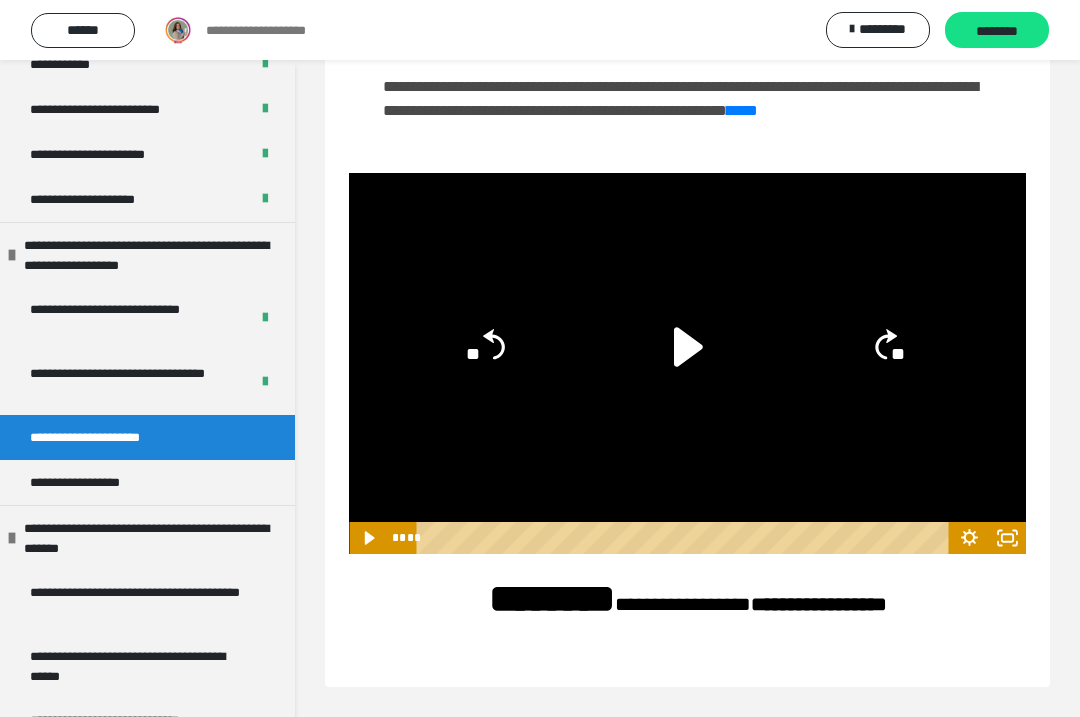 click on "**********" at bounding box center (96, 482) 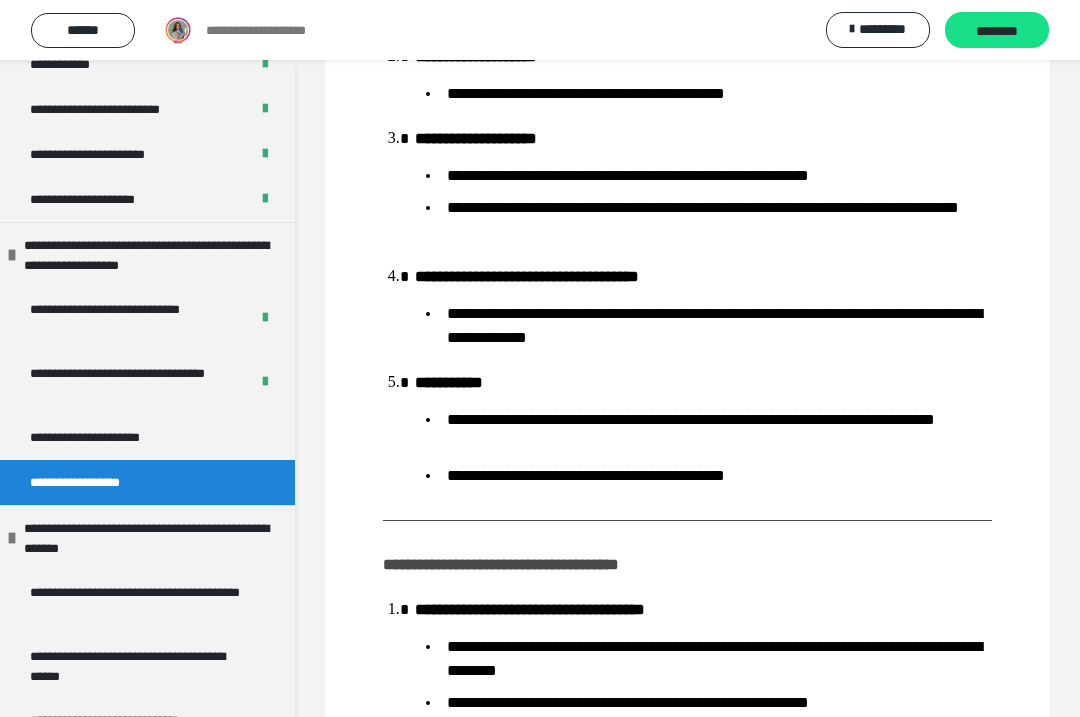 scroll, scrollTop: 1007, scrollLeft: 0, axis: vertical 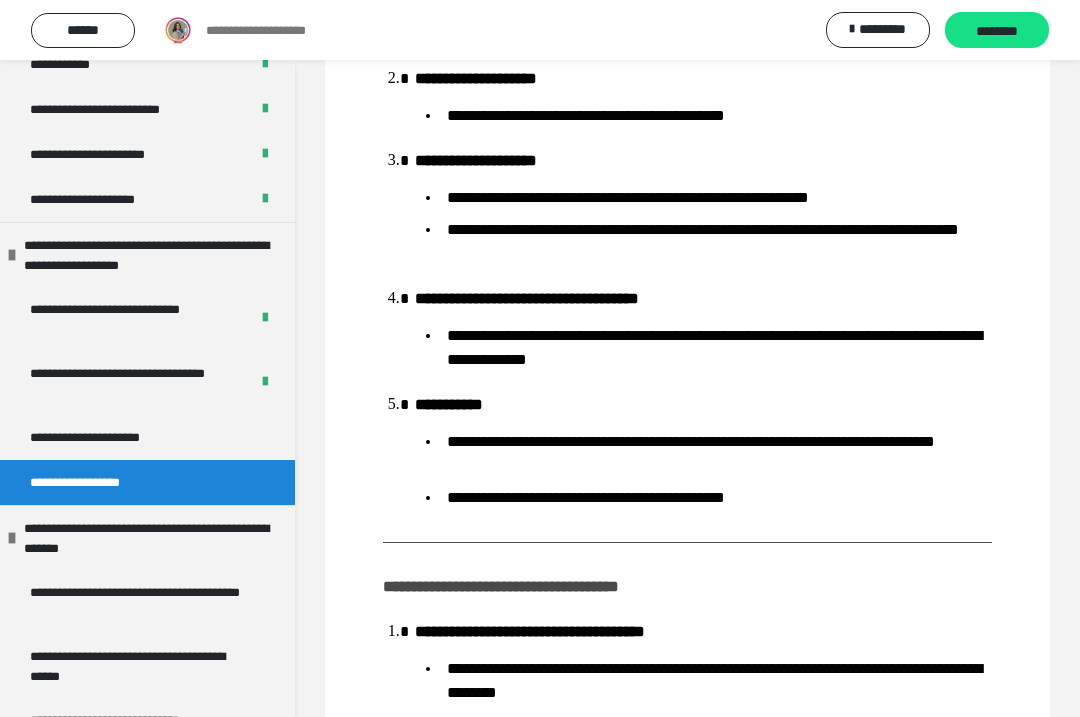 click on "**********" at bounding box center (139, 602) 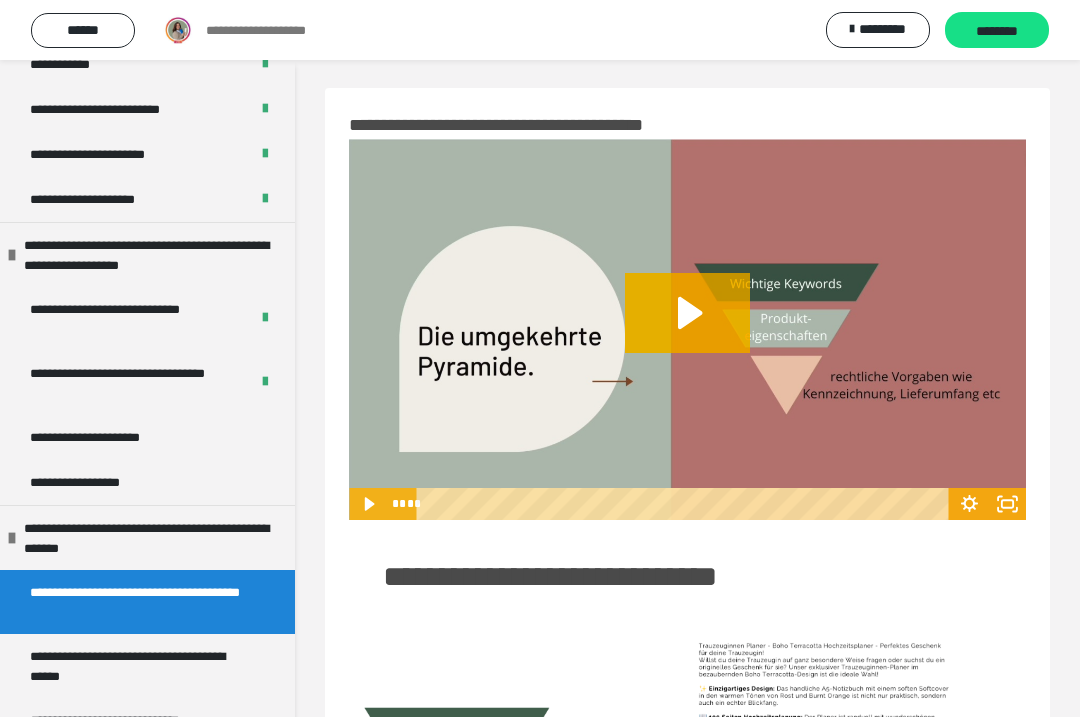 scroll, scrollTop: 1, scrollLeft: 0, axis: vertical 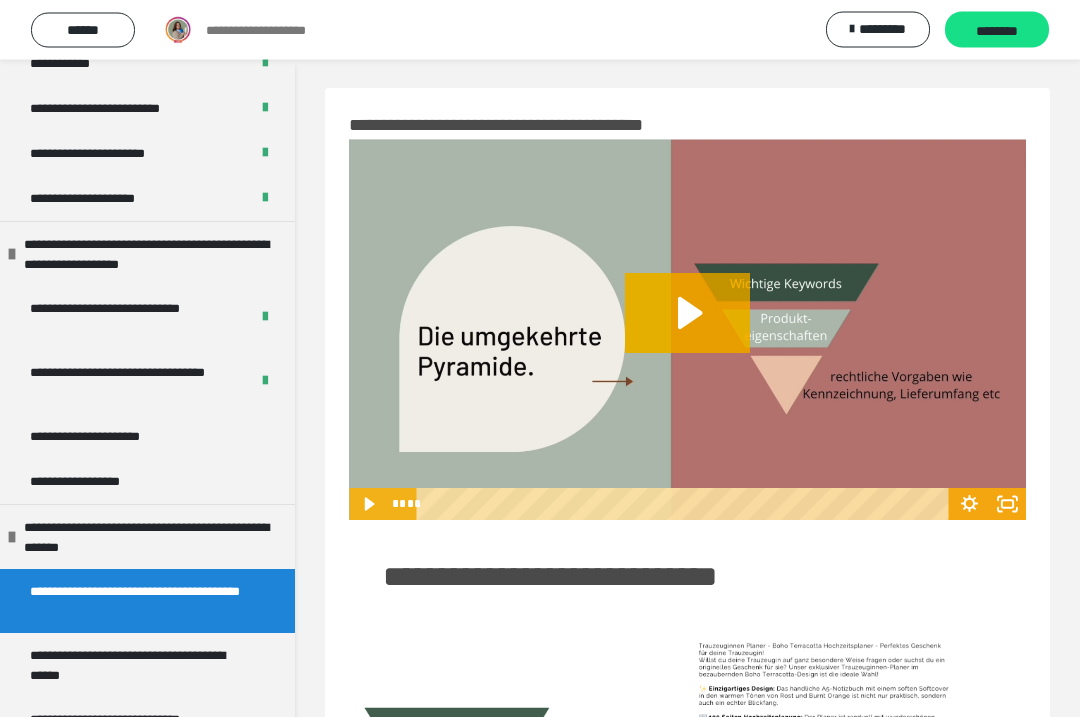 click 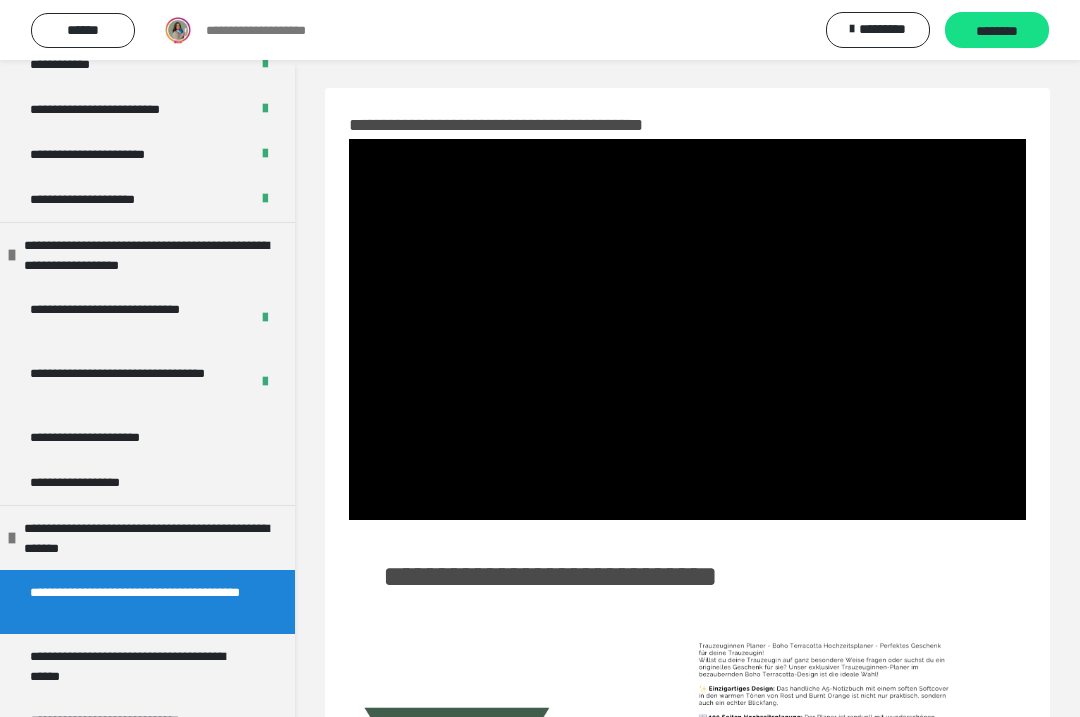 click at bounding box center [687, 329] 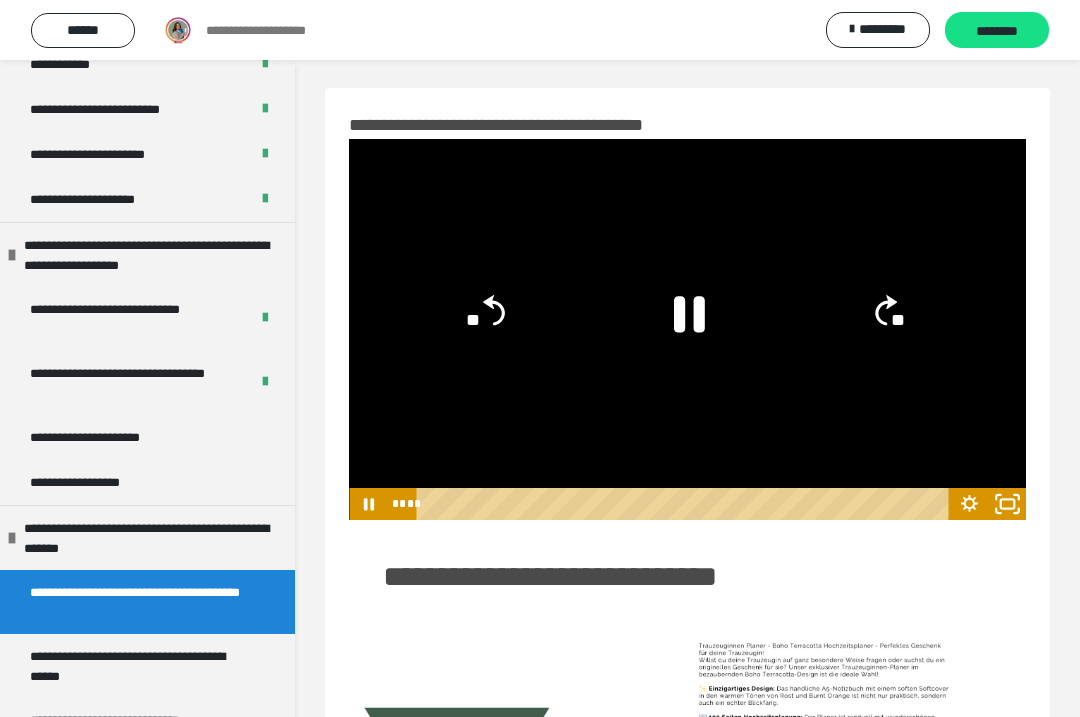 click 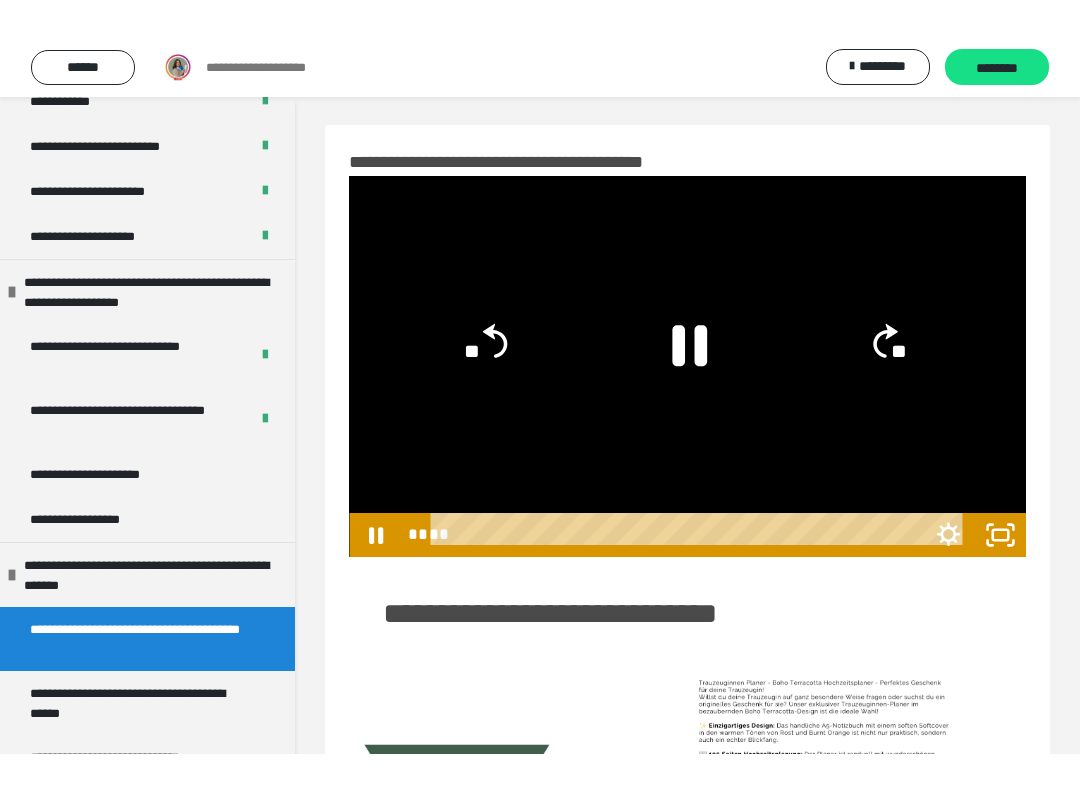 scroll, scrollTop: 20, scrollLeft: 0, axis: vertical 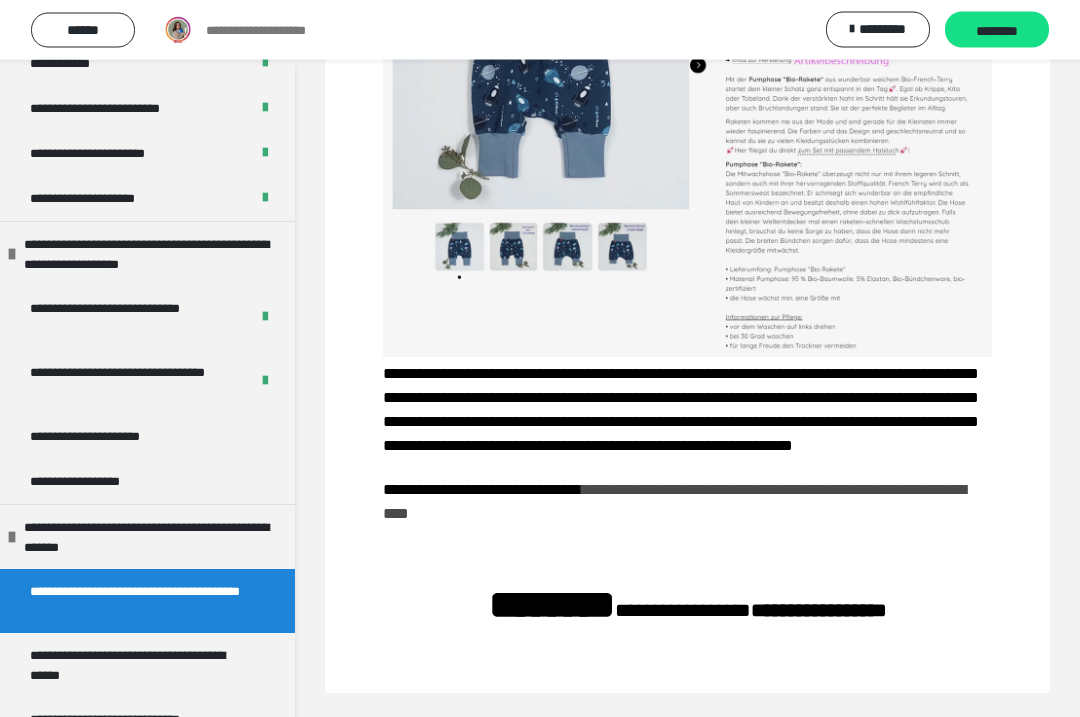 click on "**********" at bounding box center [147, 154] 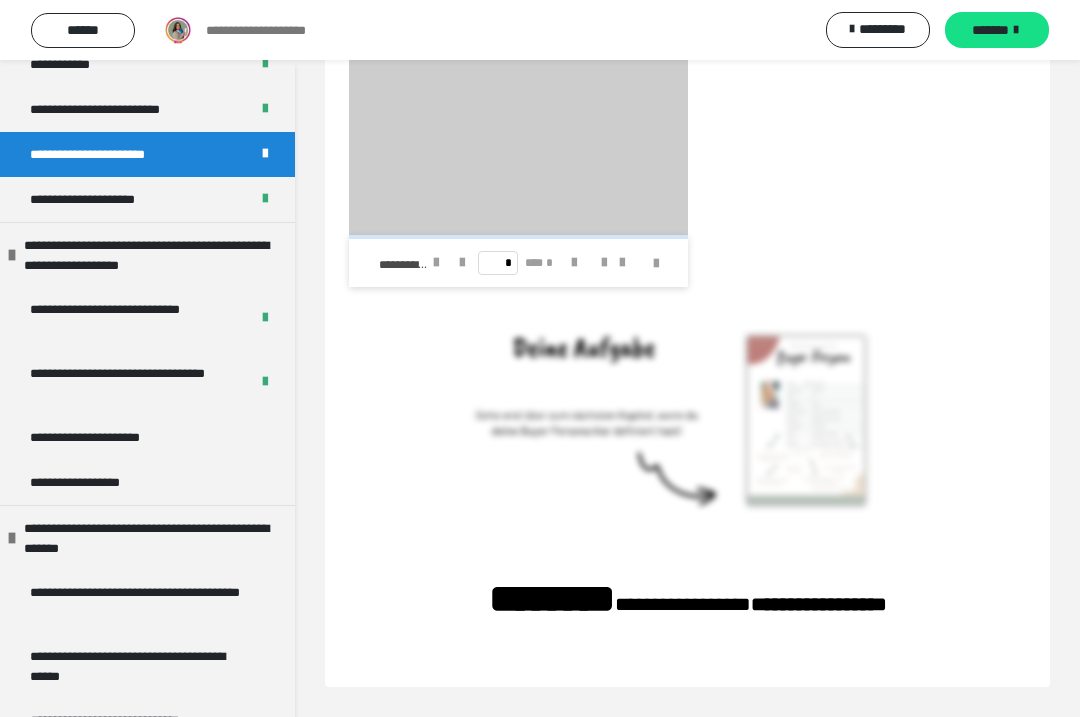 scroll, scrollTop: 2066, scrollLeft: 0, axis: vertical 